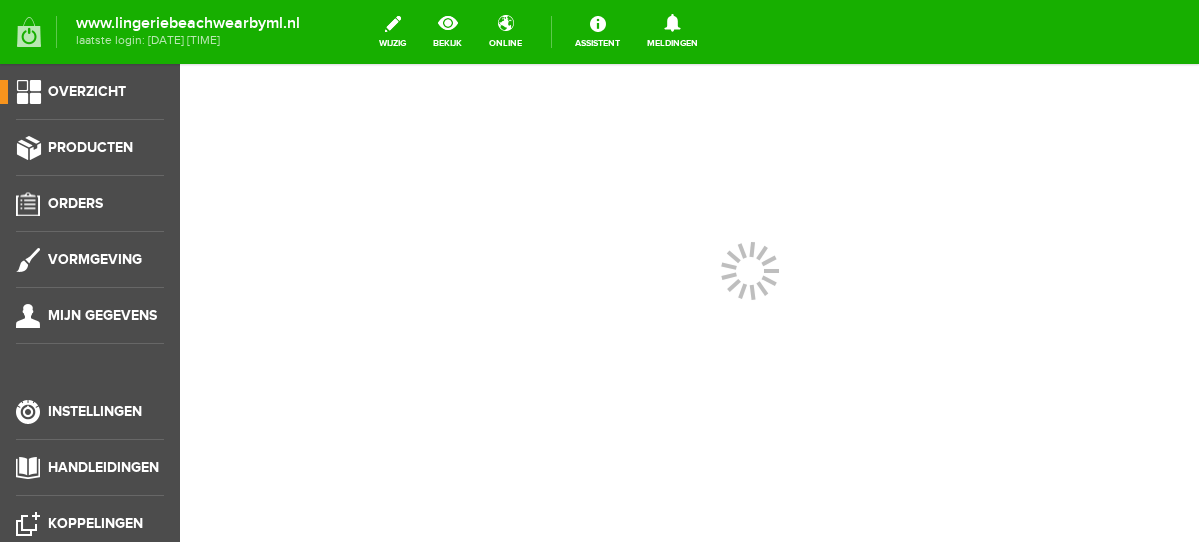 scroll, scrollTop: 0, scrollLeft: 0, axis: both 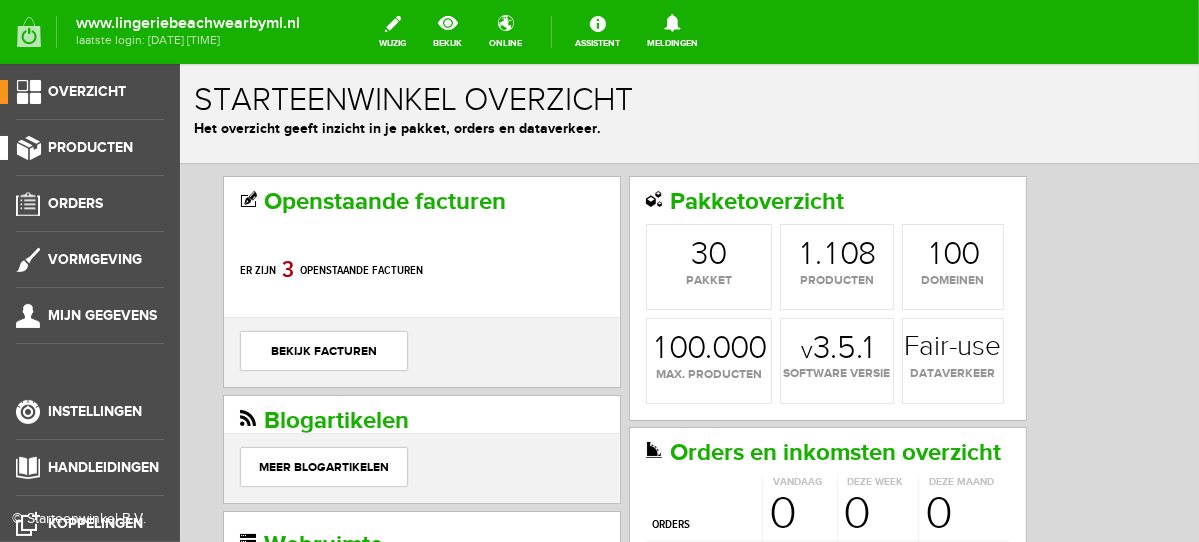 click on "Producten" at bounding box center [90, 147] 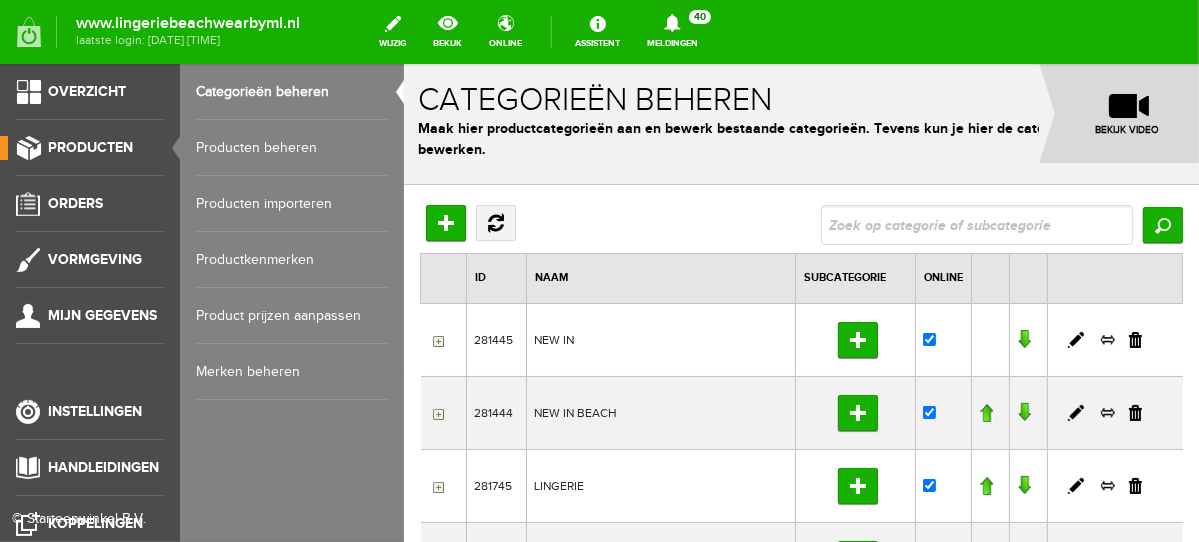 scroll, scrollTop: 0, scrollLeft: 0, axis: both 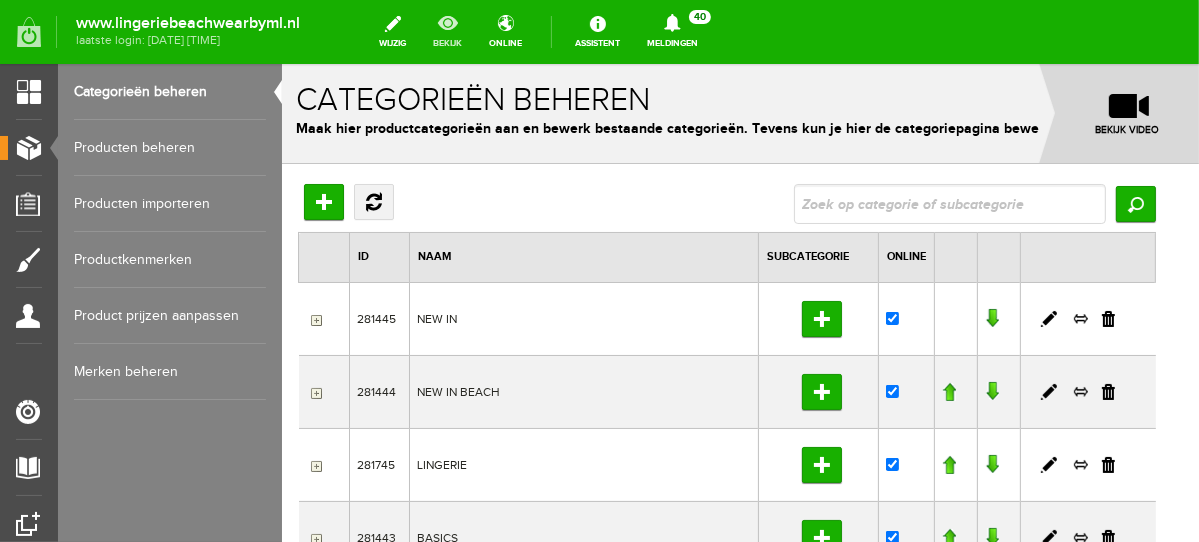 click on "bekijk" at bounding box center [447, 32] 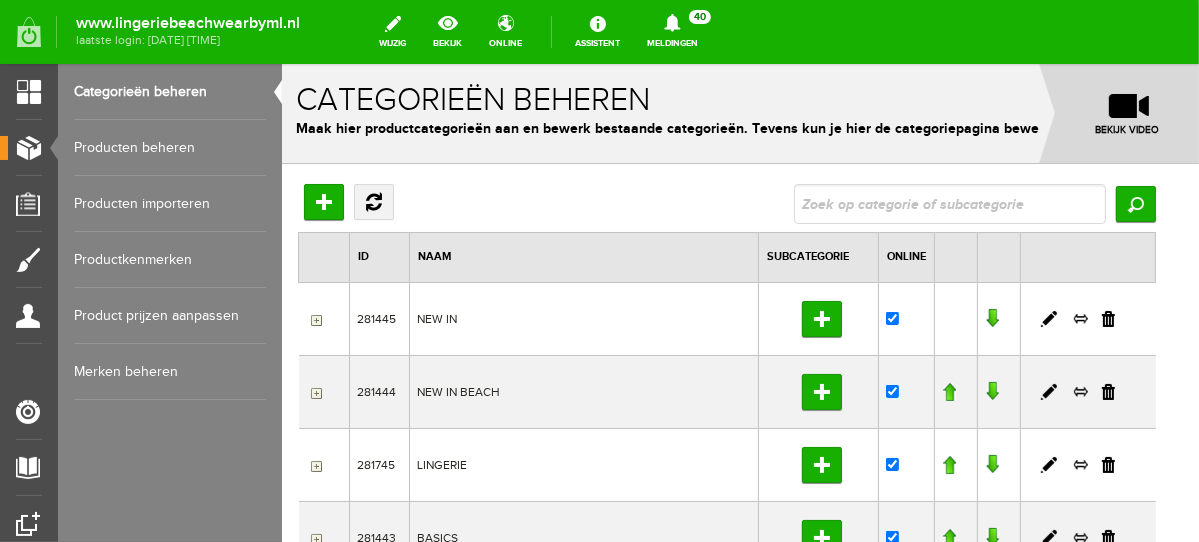 click on "Categorieën beheren" at bounding box center [170, 92] 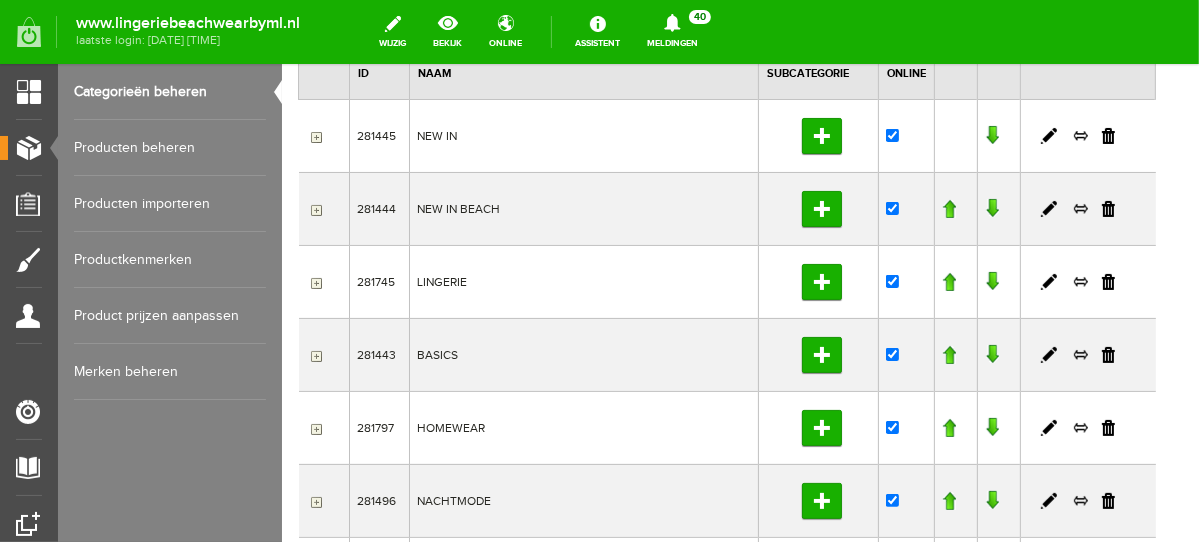 scroll, scrollTop: 0, scrollLeft: 0, axis: both 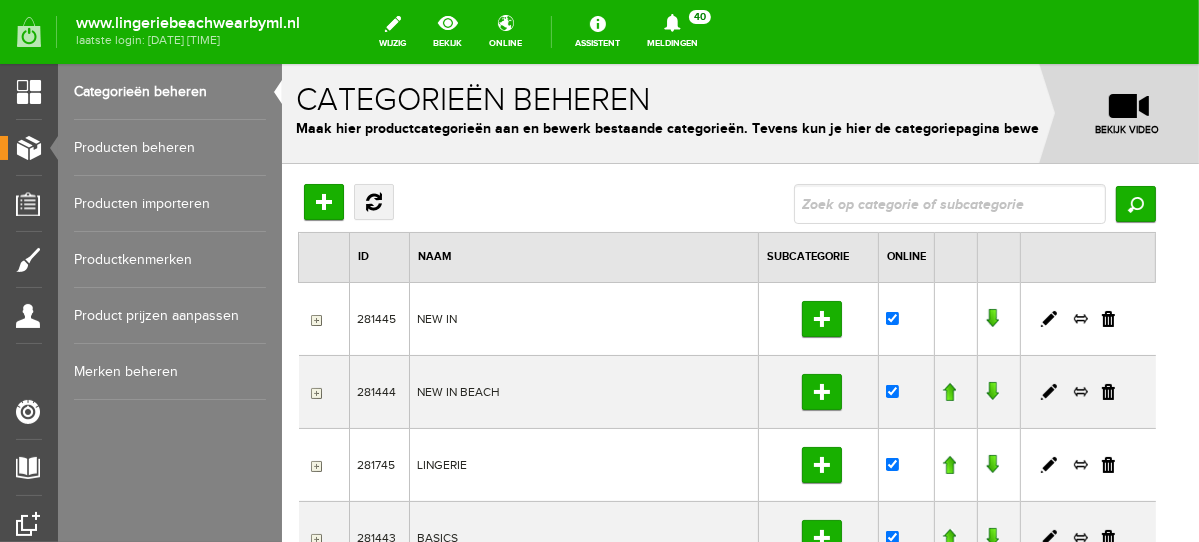 drag, startPoint x: 1191, startPoint y: 142, endPoint x: 1492, endPoint y: 131, distance: 301.20093 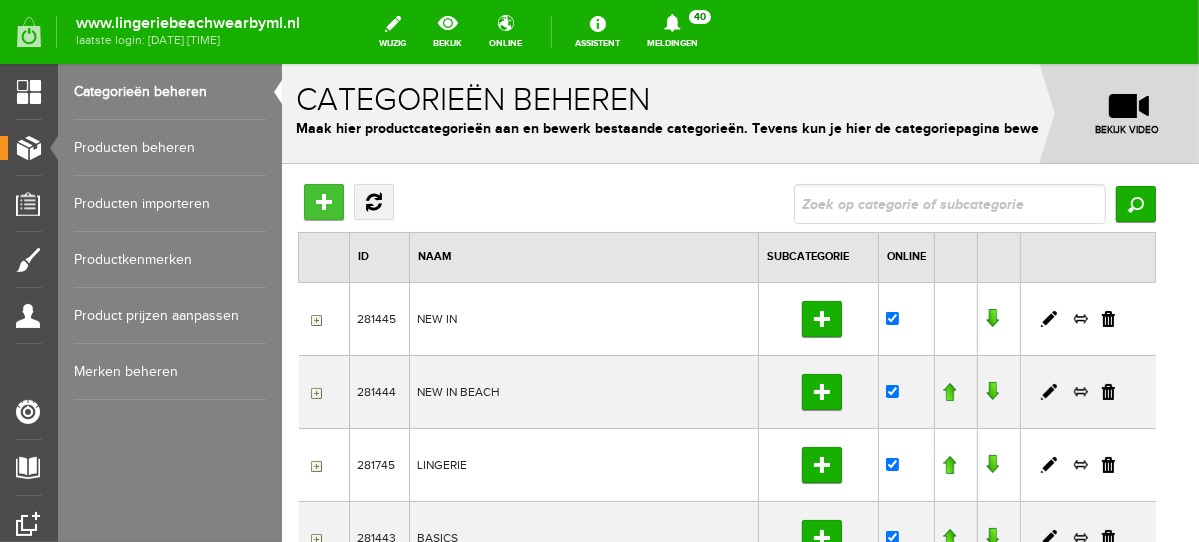 click on "Hoofdcategorie toevoegen" at bounding box center [323, 201] 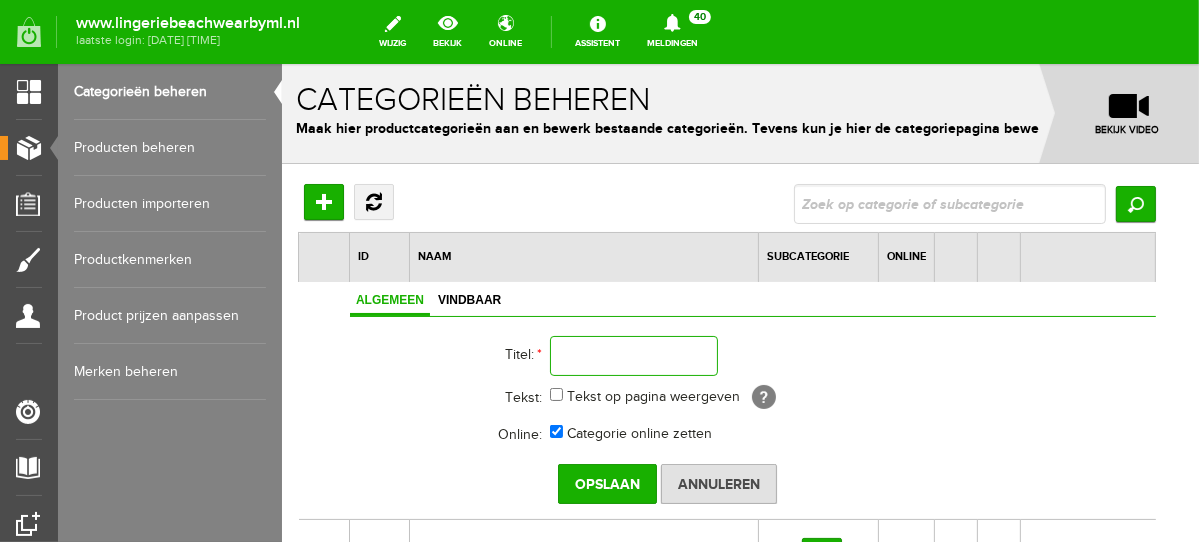 click at bounding box center [633, 355] 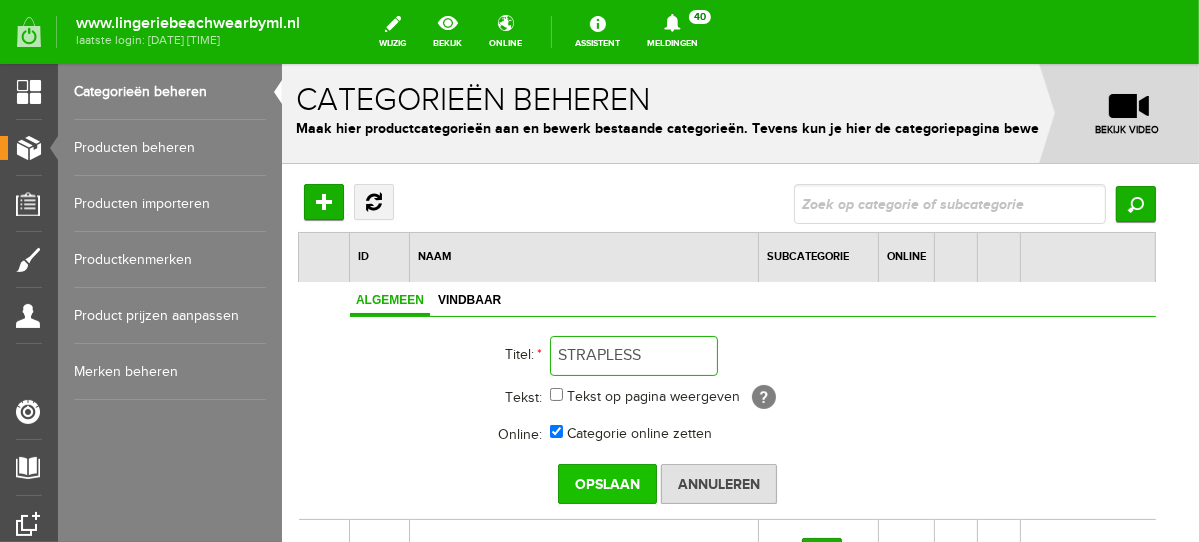 type on "STRAPLESS" 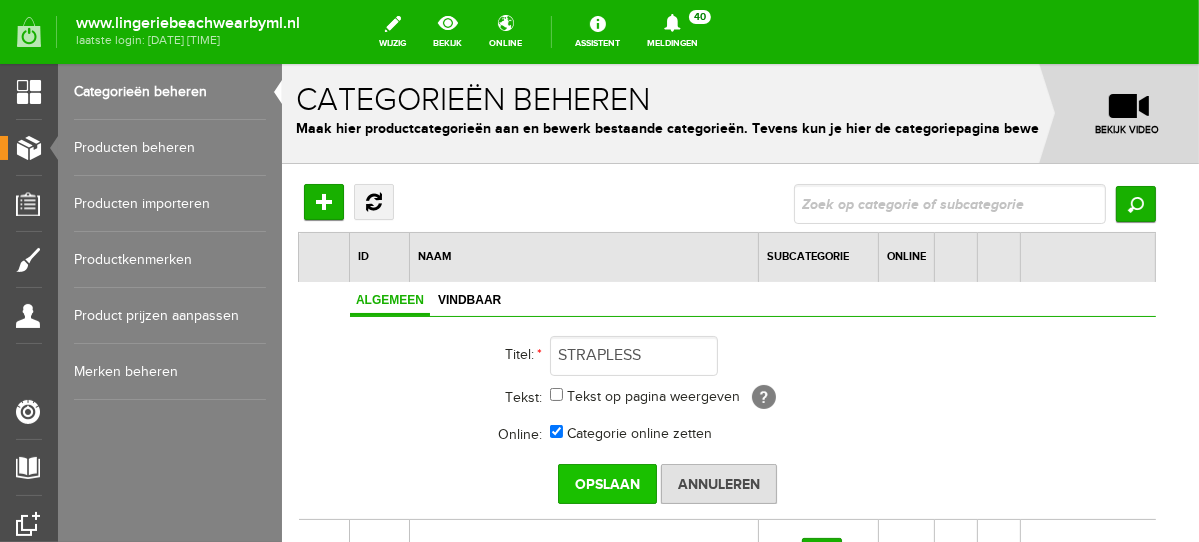 click on "Opslaan" at bounding box center [606, 483] 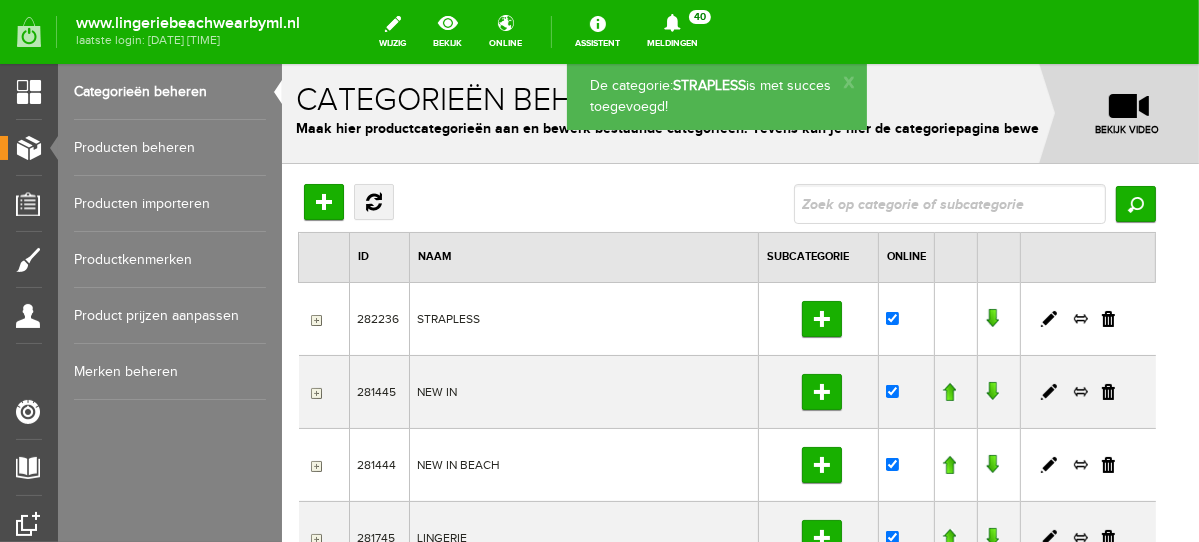 click at bounding box center [991, 318] 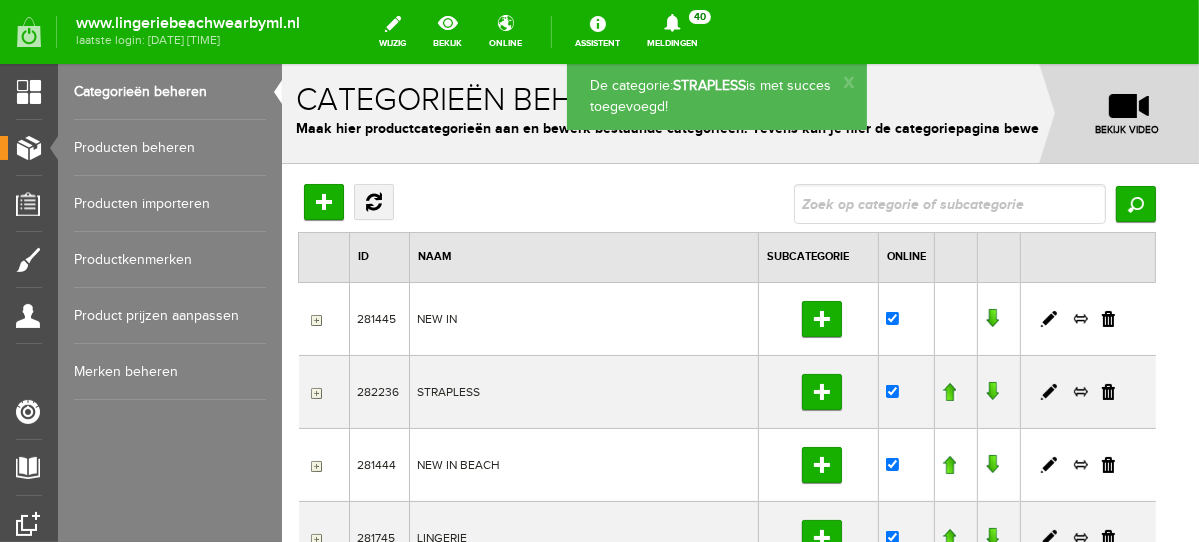 click at bounding box center (991, 391) 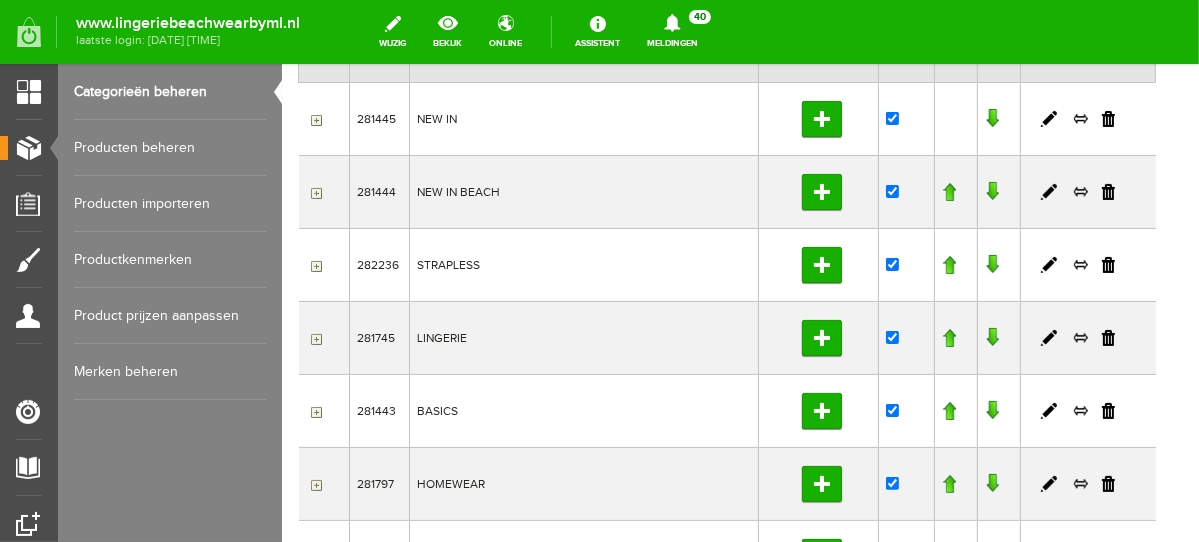 scroll, scrollTop: 206, scrollLeft: 0, axis: vertical 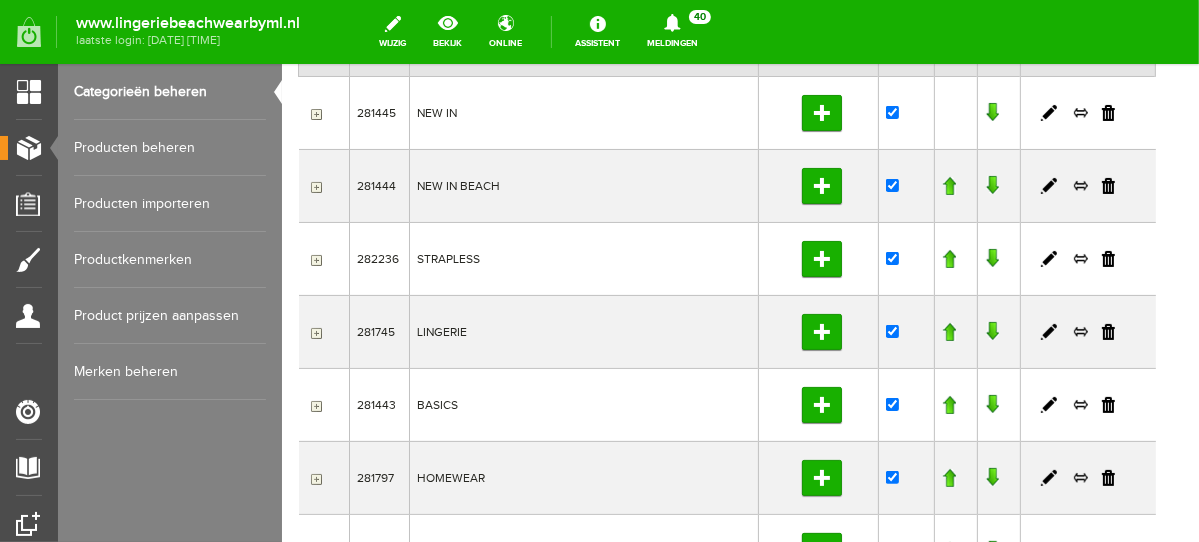 click at bounding box center (991, 258) 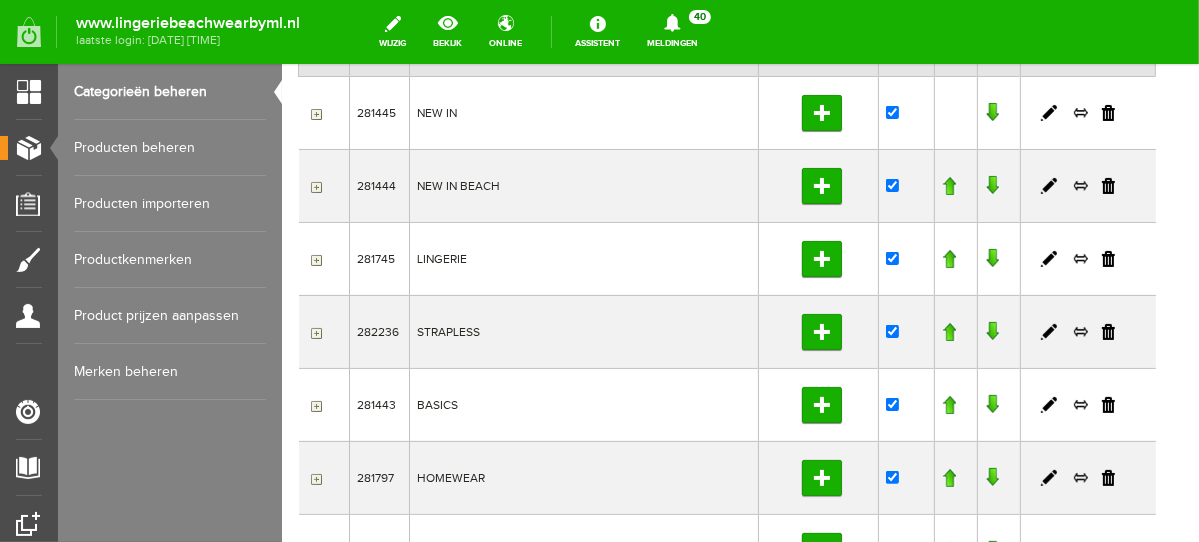 scroll, scrollTop: 0, scrollLeft: 0, axis: both 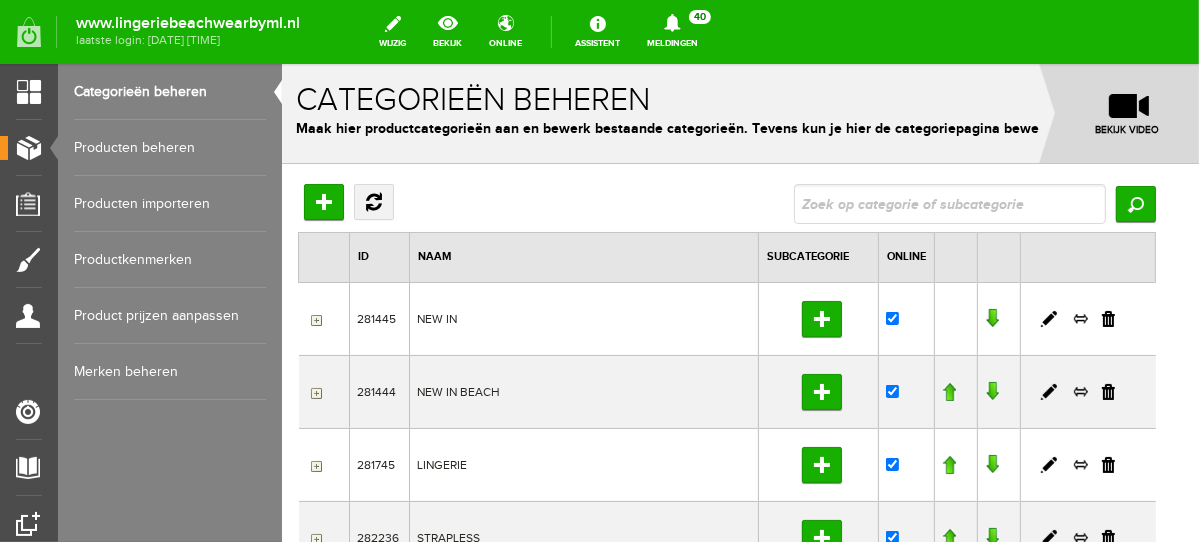 drag, startPoint x: 1194, startPoint y: 285, endPoint x: 1481, endPoint y: 161, distance: 312.64197 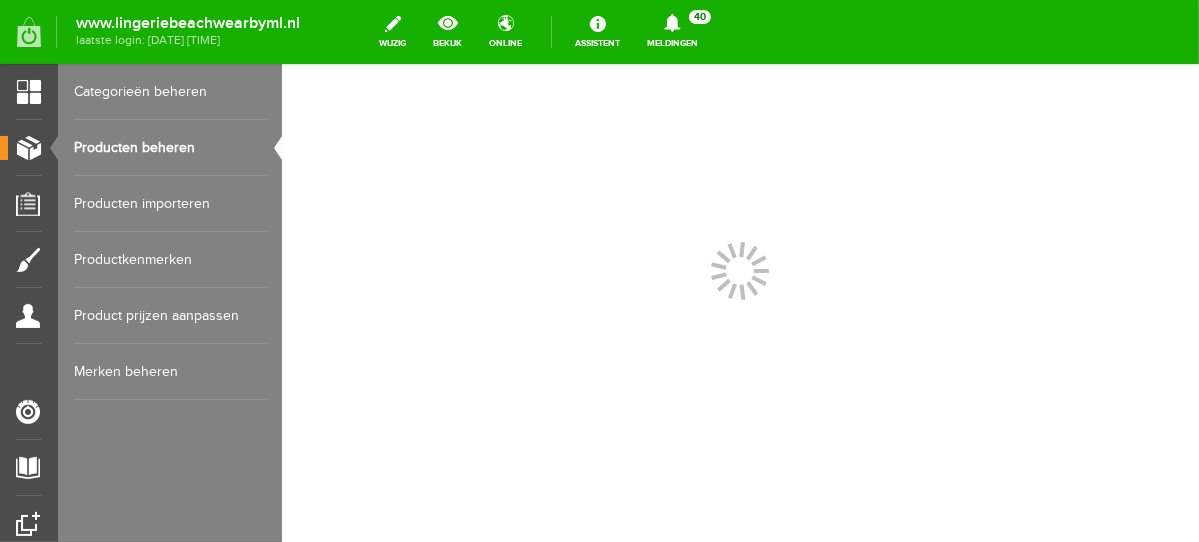scroll, scrollTop: 0, scrollLeft: 0, axis: both 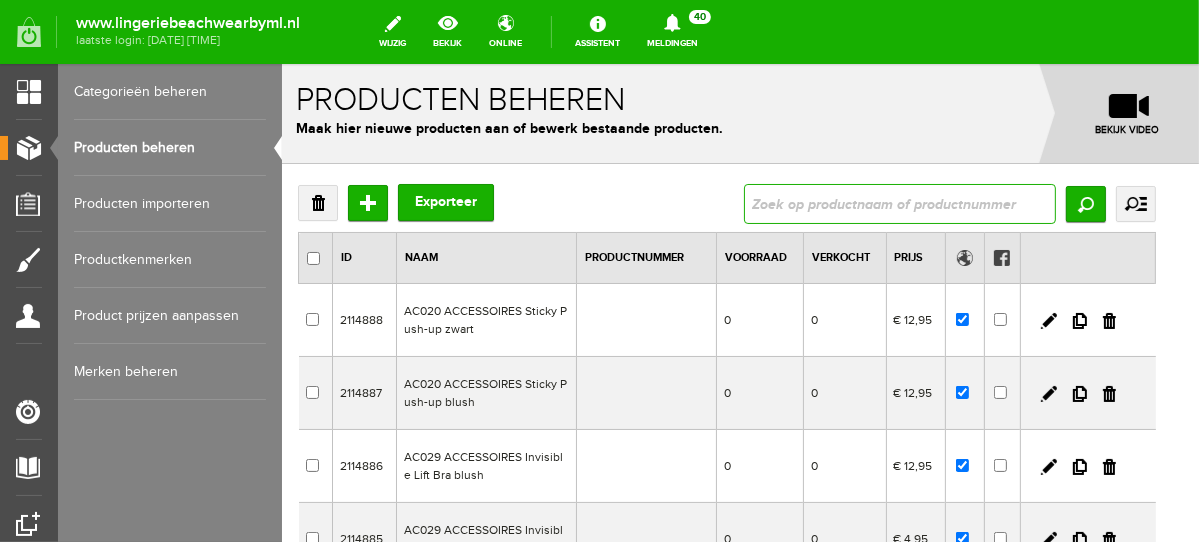 click at bounding box center (899, 203) 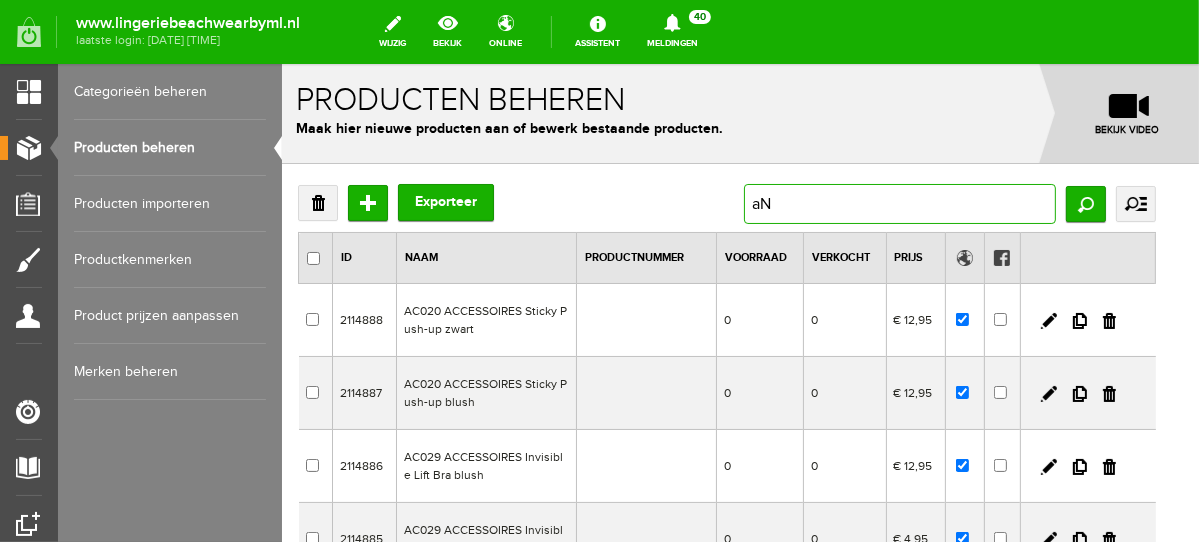 type on "a" 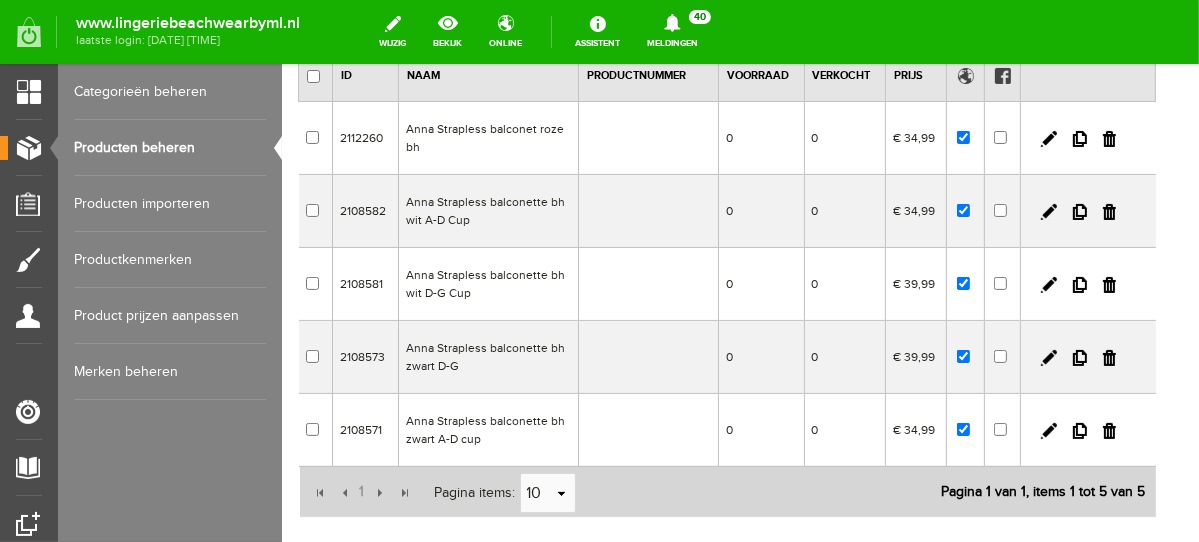 scroll, scrollTop: 186, scrollLeft: 0, axis: vertical 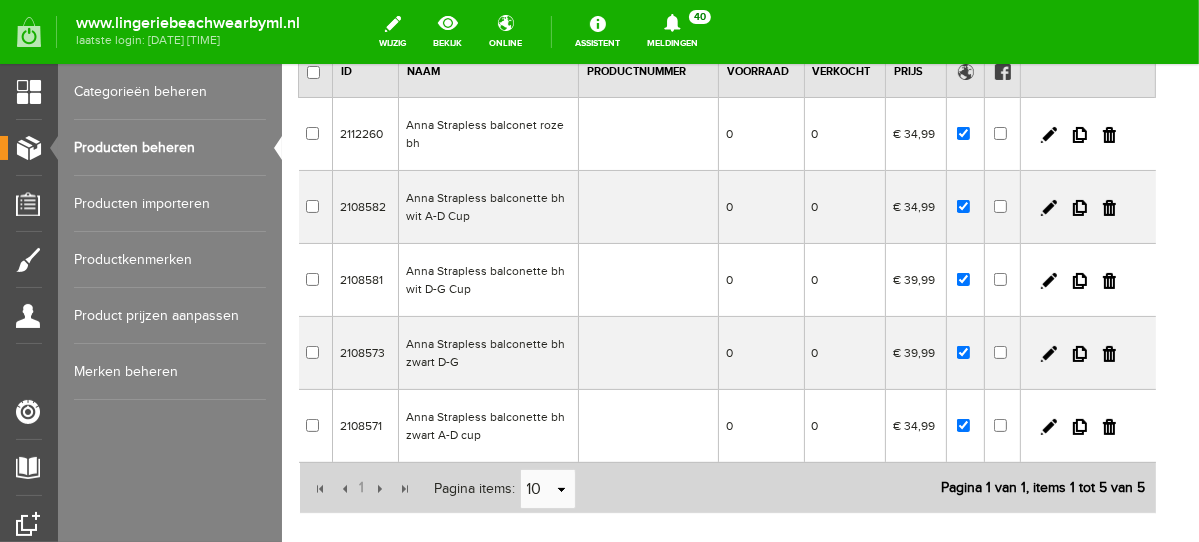 click on "Producten beheren" at bounding box center (170, 148) 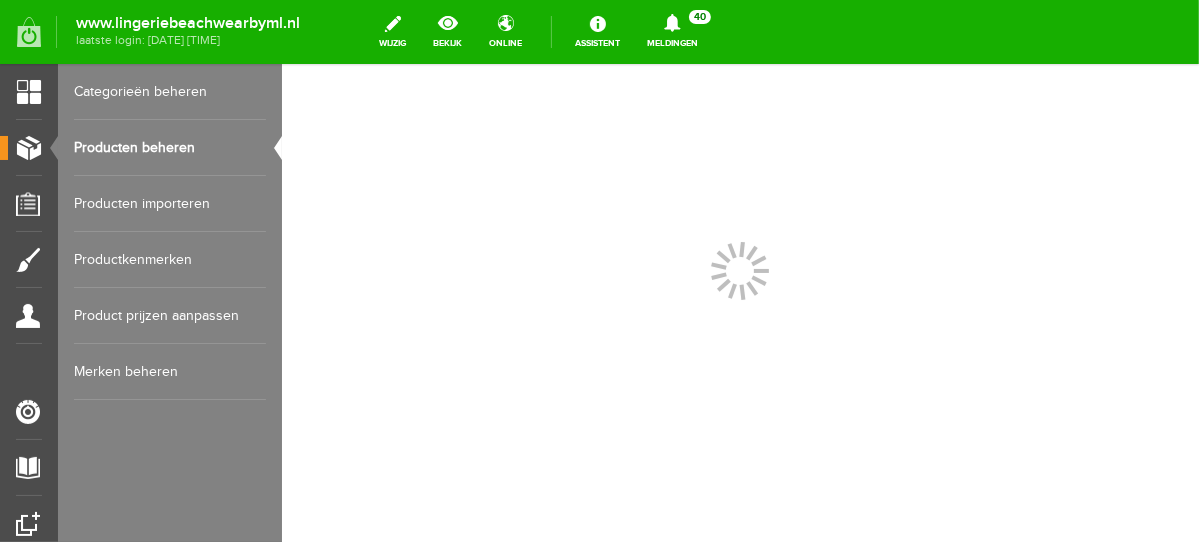 click on "Producten beheren" at bounding box center (170, 148) 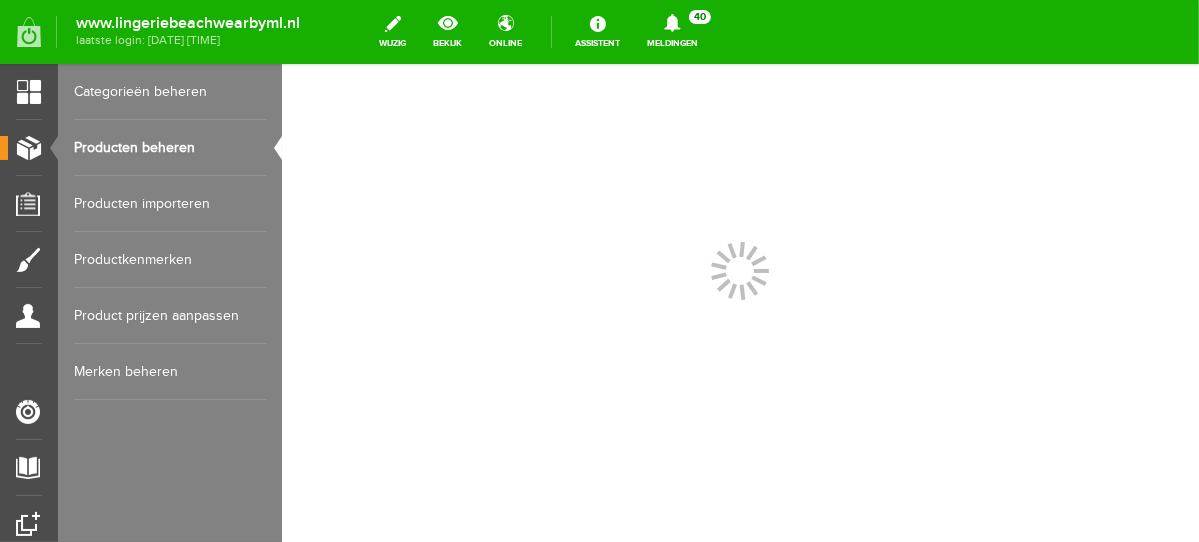 scroll, scrollTop: 0, scrollLeft: 0, axis: both 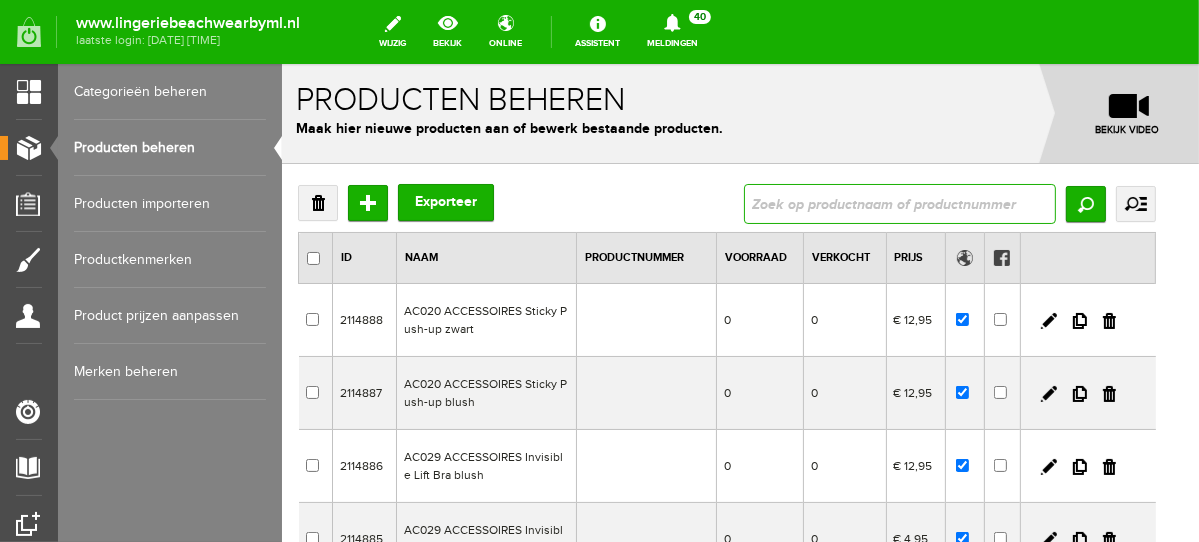 click at bounding box center (899, 203) 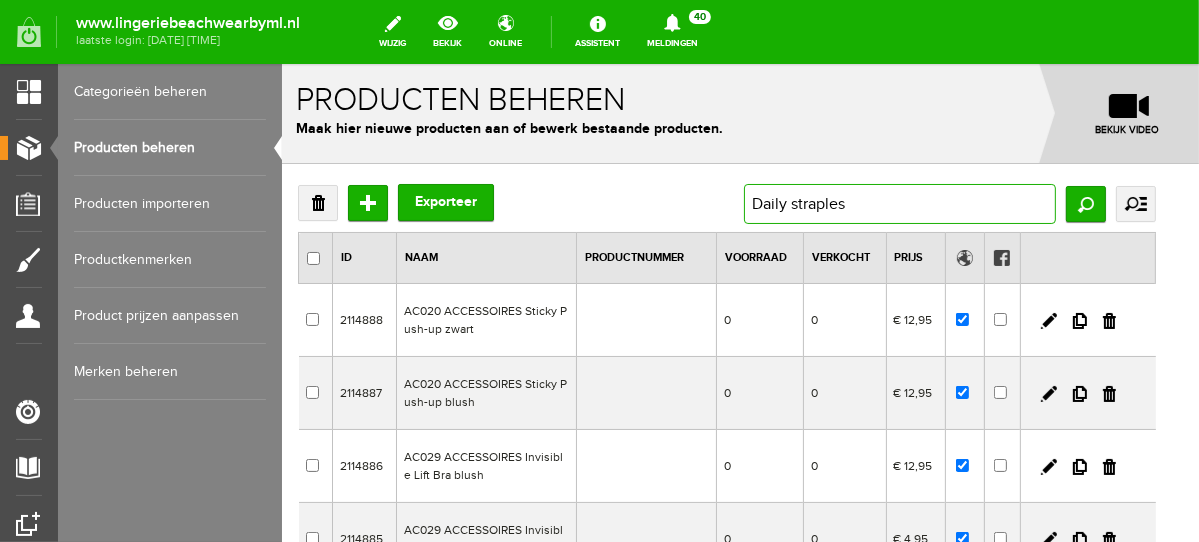 type on "Daily strapless" 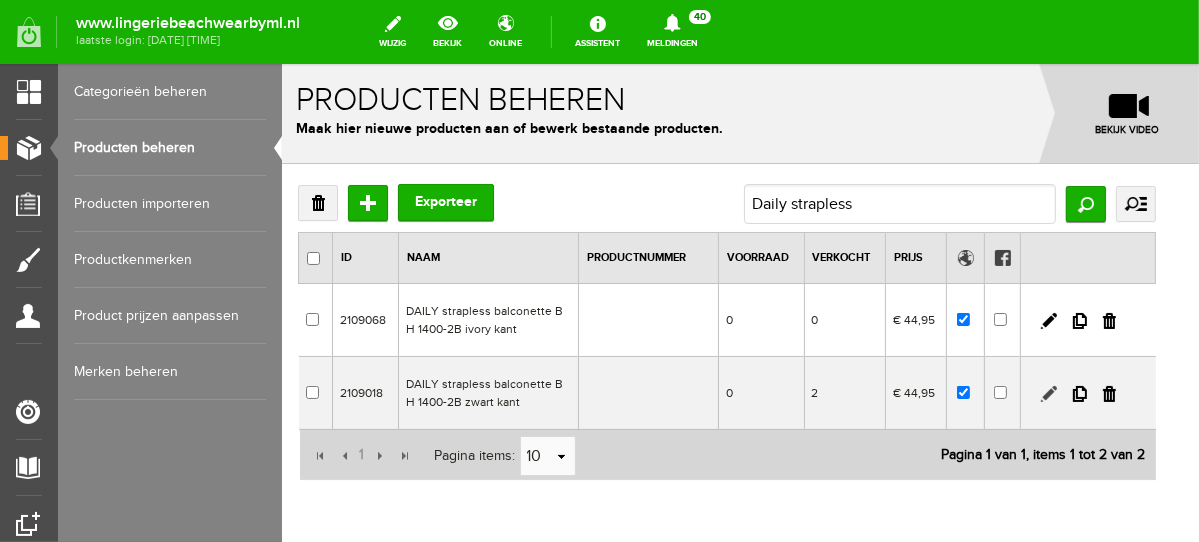 click at bounding box center [1048, 393] 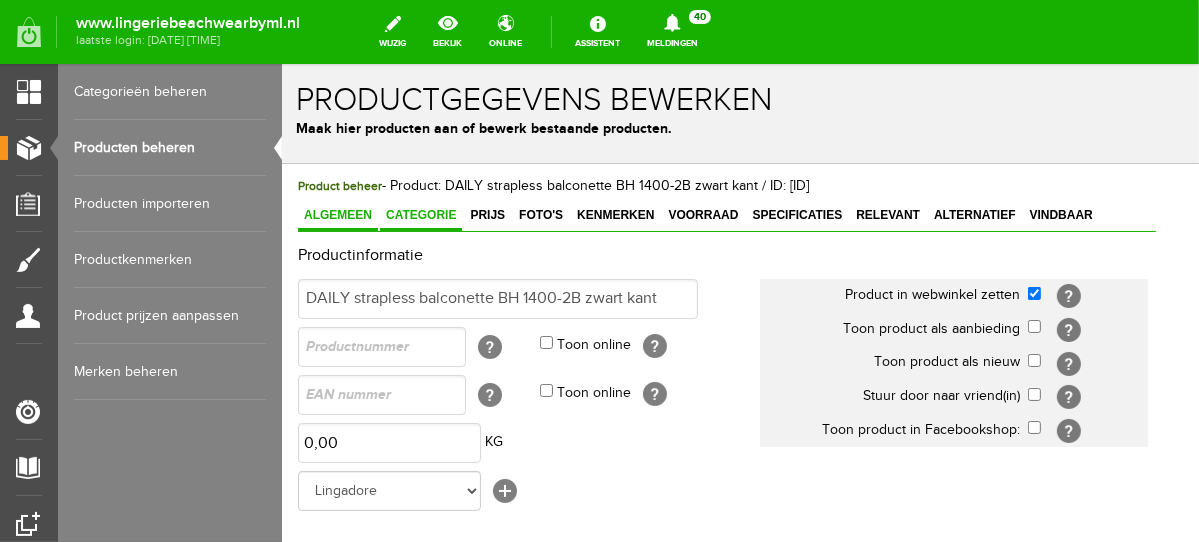 scroll, scrollTop: 0, scrollLeft: 0, axis: both 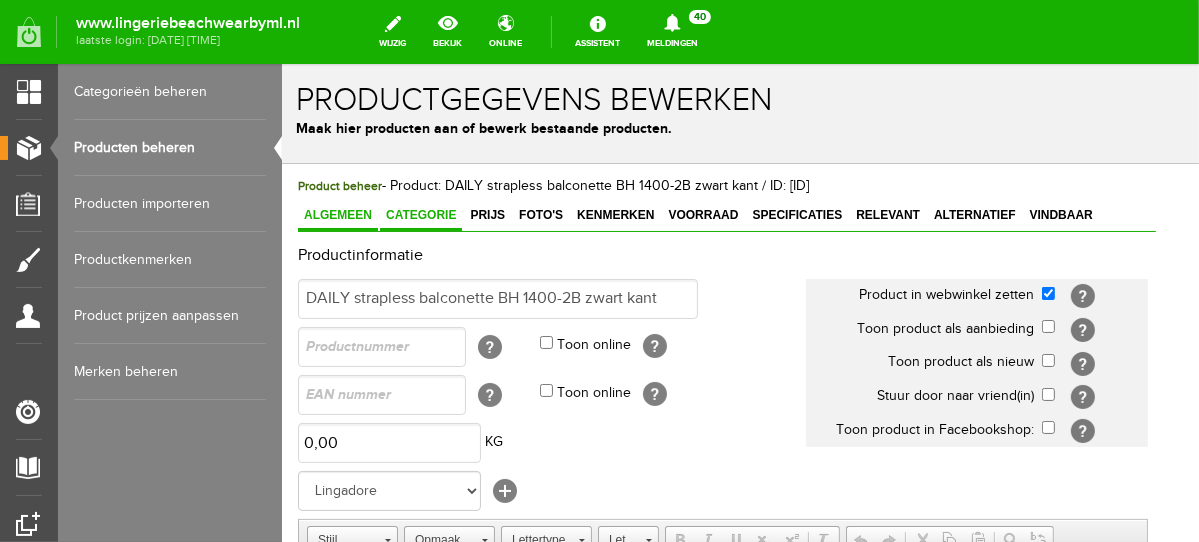 click on "Categorie" at bounding box center [420, 214] 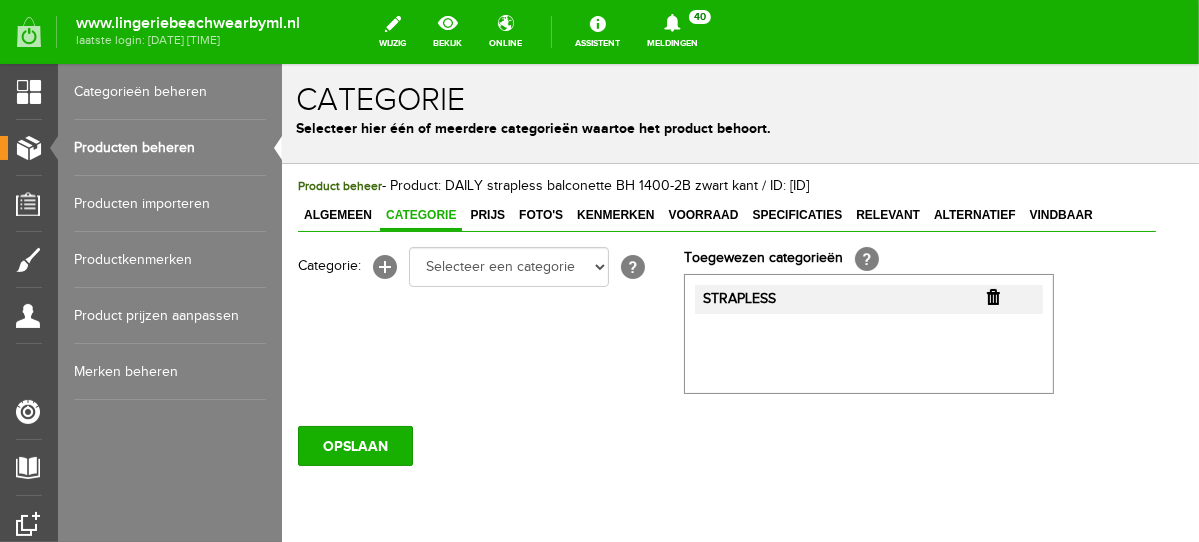 click at bounding box center [992, 296] 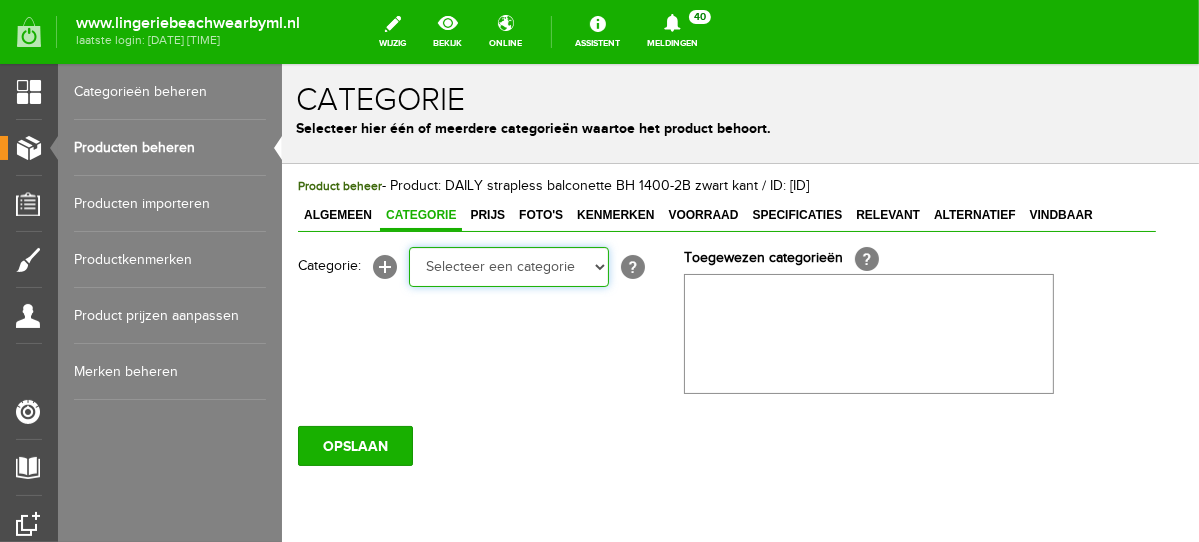 click on "Selecteer een categorie
NEW IN
LINGERIE
NACHTMODE
HOMEWEAR
BADMODE
BODY
NEW IN BEACH
Bikinitop moulded (niet voorgev.)
Bikinitop voorgevormd
Shorty
Badpakken
Strandaccessoires
Rio slip
Slip
Hoge slip
Niet voorgevormd
Voorgevormd
One Shoulder
Push Up
Bandeau
Halter
Triangel
LINGERIE
SUMMER COLOURS
BH ZONDER BEUGEL
PLUSSIZE
STRAPLESS
SEXY
STRAPLESS
BASICS
HOMEWEAR
JUMPSUITS
BADJASSEN
NACHTMODE
PYJAMA SETS
PYJAMA JURKEN
KIMONO'S
SLIPDRESSES
SATIJNEN PYAMA
HEREN
SHAPEWEAR
BODY'S
ACCESSOIRES
PANTY'S
SPORT
SALE BEACH
SALE
D Cup" at bounding box center [508, 266] 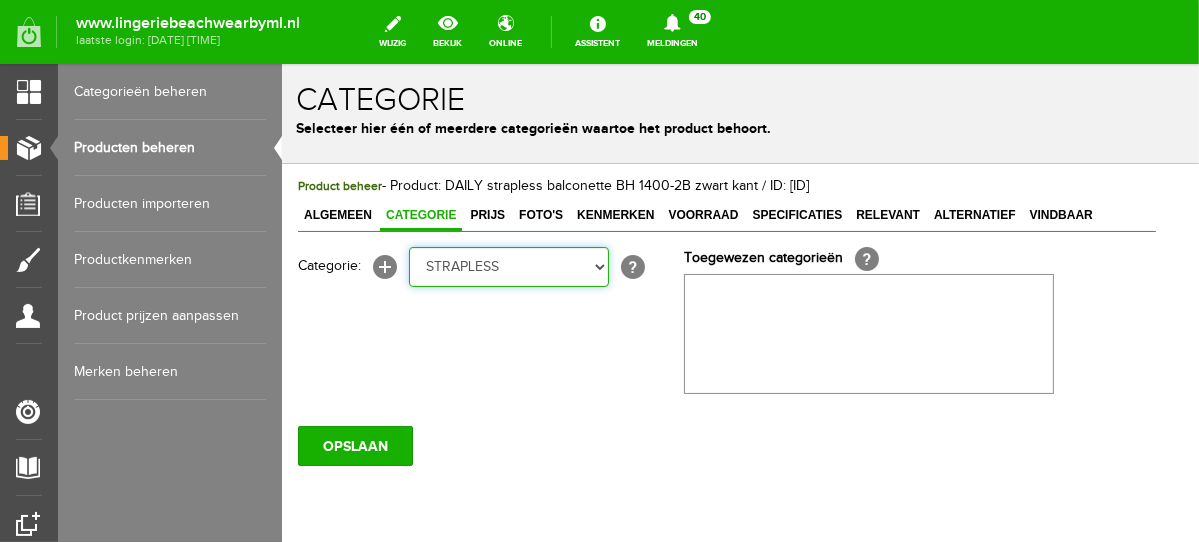 click on "Selecteer een categorie
NEW IN
LINGERIE
NACHTMODE
HOMEWEAR
BADMODE
BODY
NEW IN BEACH
Bikinitop moulded (niet voorgev.)
Bikinitop voorgevormd
Shorty
Badpakken
Strandaccessoires
Rio slip
Slip
Hoge slip
Niet voorgevormd
Voorgevormd
One Shoulder
Push Up
Bandeau
Halter
Triangel
LINGERIE
SUMMER COLOURS
BH ZONDER BEUGEL
PLUSSIZE
STRAPLESS
SEXY
STRAPLESS
BASICS
HOMEWEAR
JUMPSUITS
BADJASSEN
NACHTMODE
PYJAMA SETS
PYJAMA JURKEN
KIMONO'S
SLIPDRESSES
SATIJNEN PYAMA
HEREN
SHAPEWEAR
BODY'S
ACCESSOIRES
PANTY'S
SPORT
SALE BEACH
SALE
D Cup" at bounding box center (508, 266) 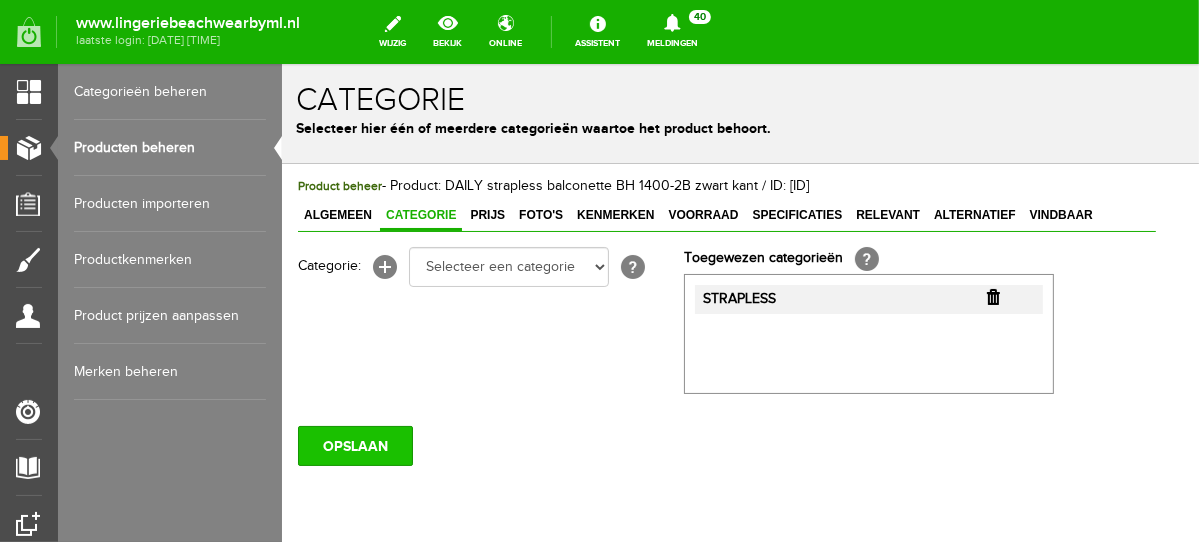 click on "OPSLAAN" at bounding box center [354, 445] 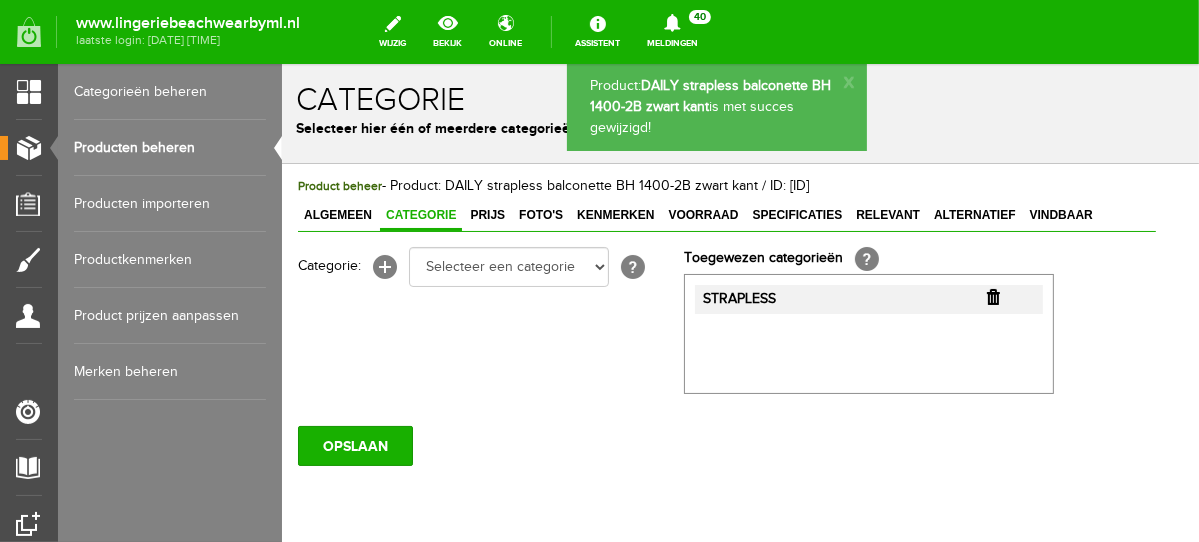 click on "Producten beheren" at bounding box center [170, 148] 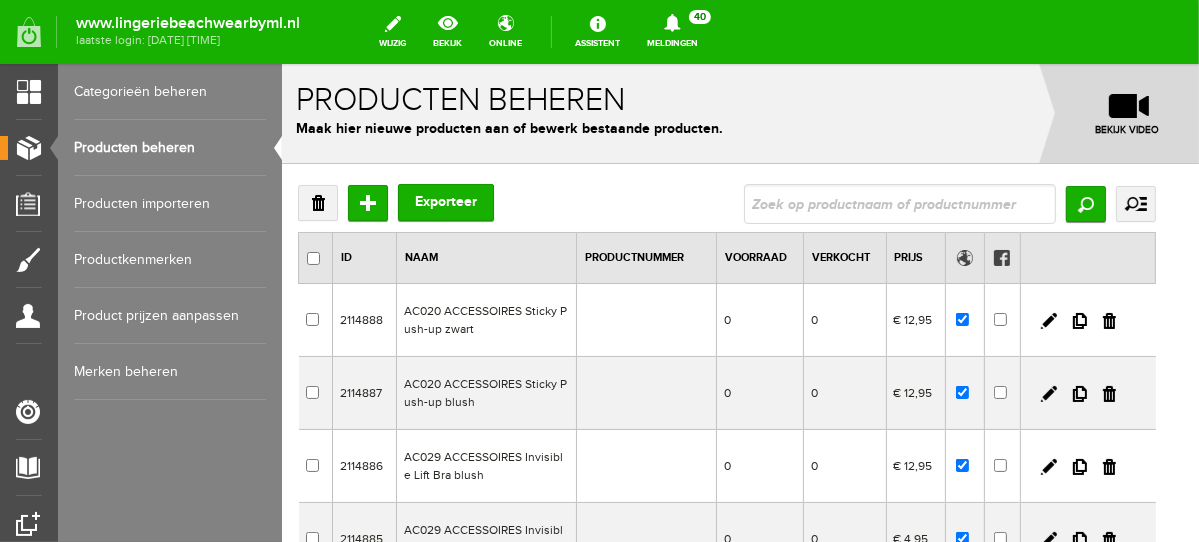 scroll, scrollTop: 0, scrollLeft: 0, axis: both 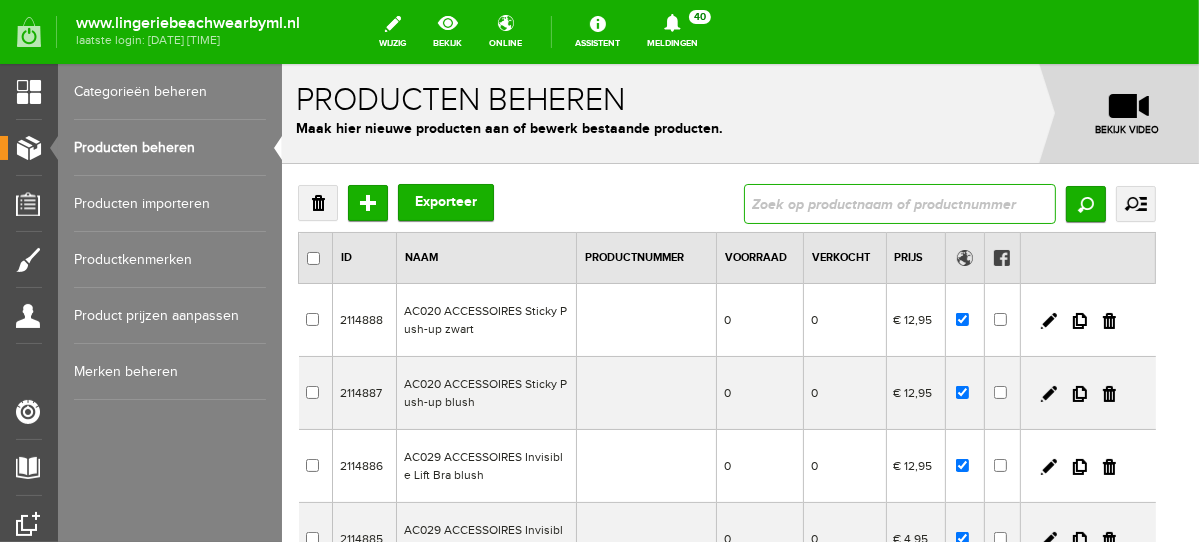 click at bounding box center [899, 203] 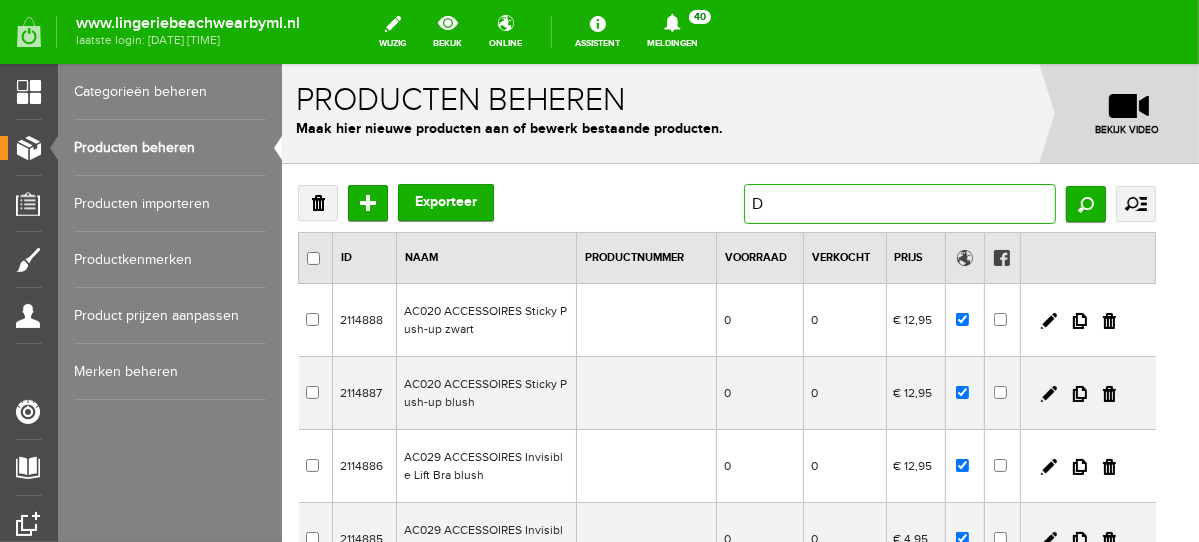 click on "D" at bounding box center [899, 203] 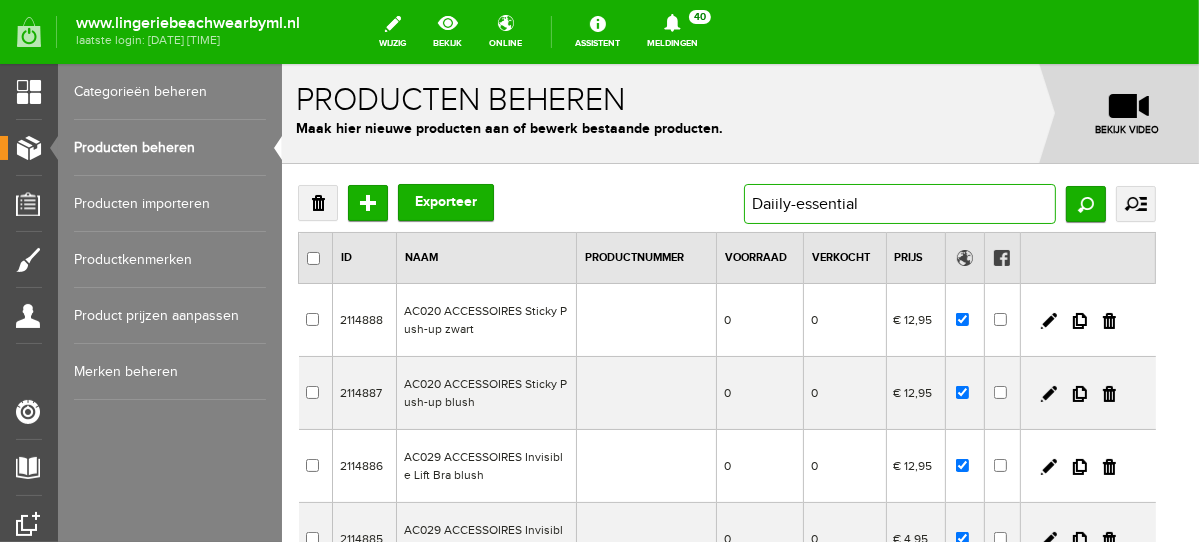 type on "Daiily-essentials" 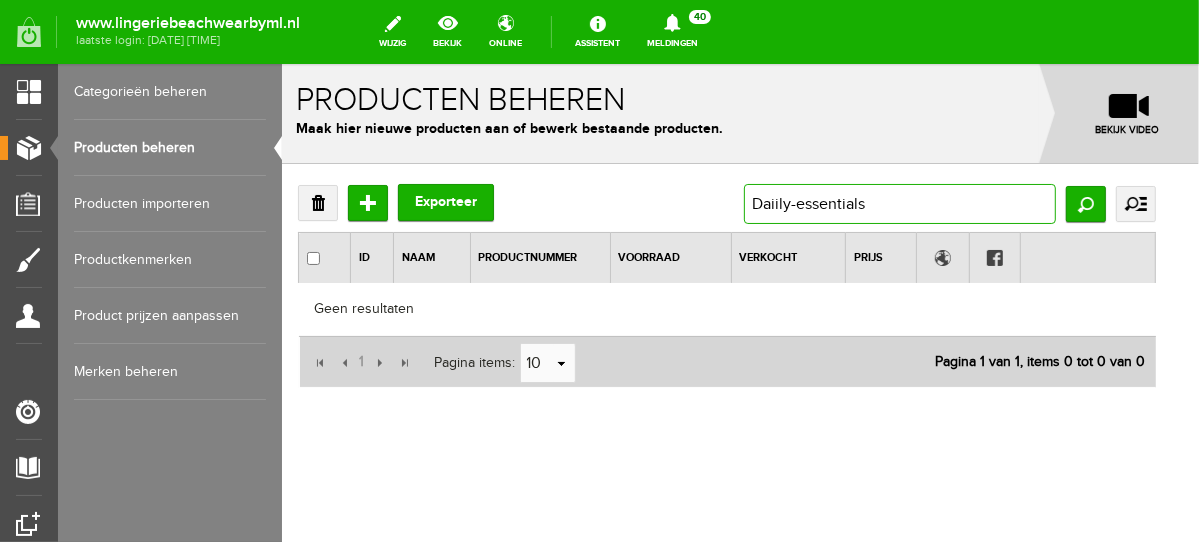 drag, startPoint x: 897, startPoint y: 198, endPoint x: 682, endPoint y: 215, distance: 215.67105 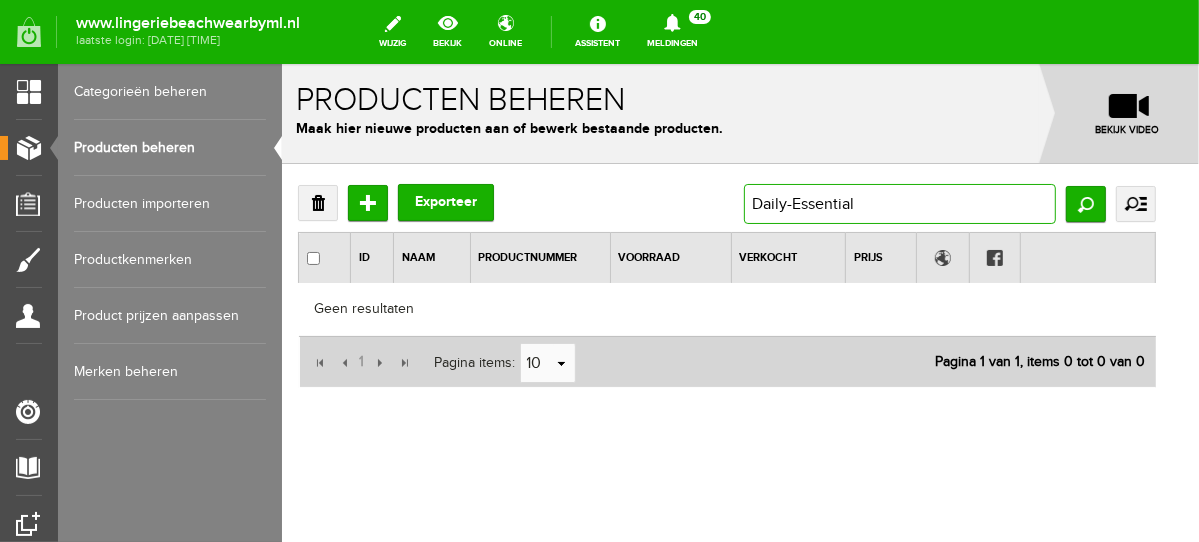 type on "Daily-Essentials" 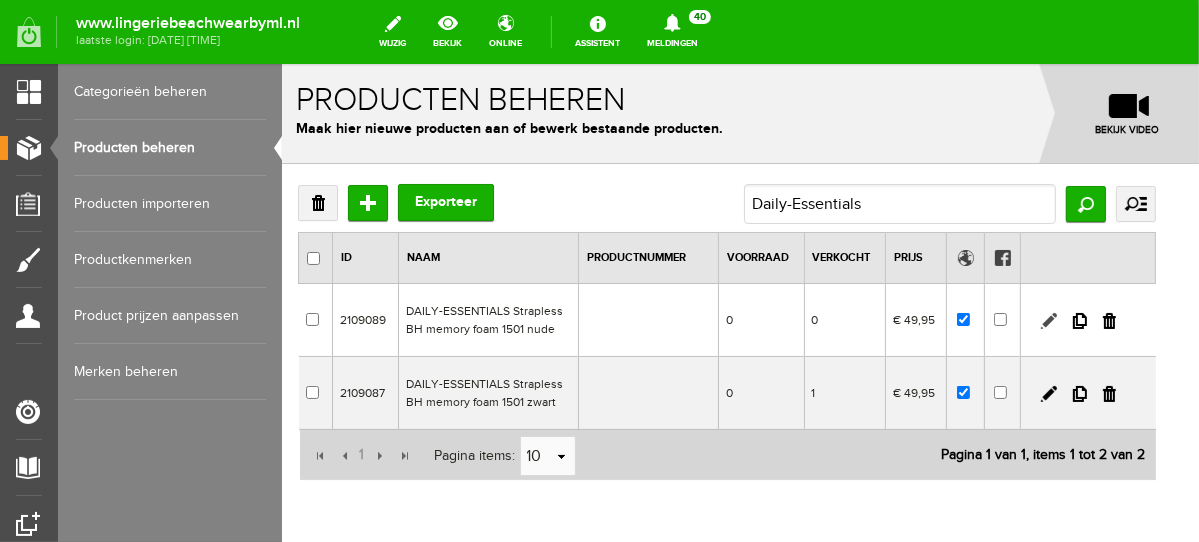 click at bounding box center [1048, 320] 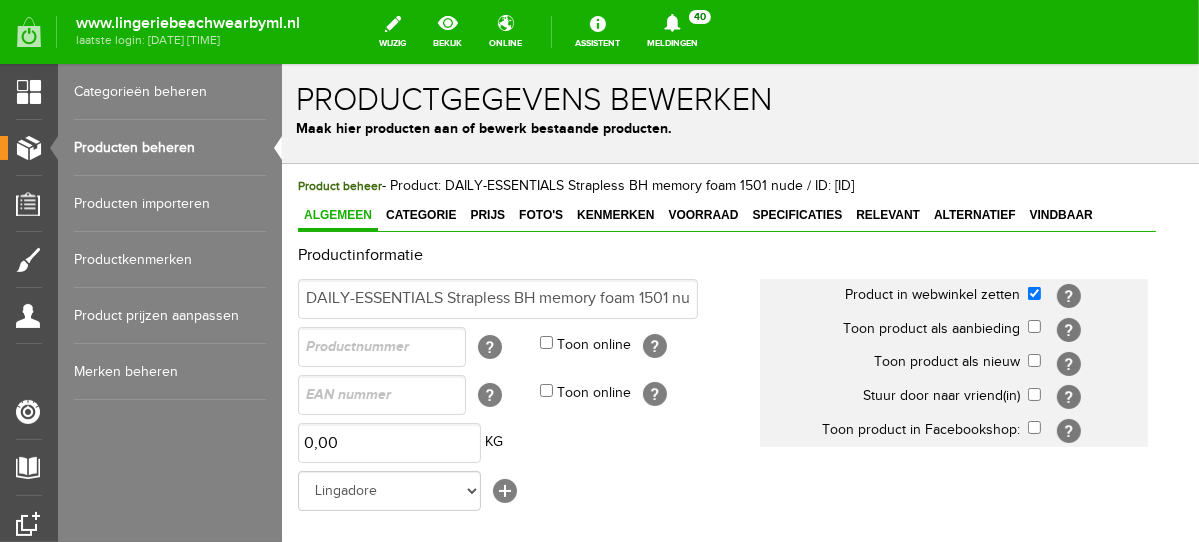 scroll, scrollTop: 0, scrollLeft: 0, axis: both 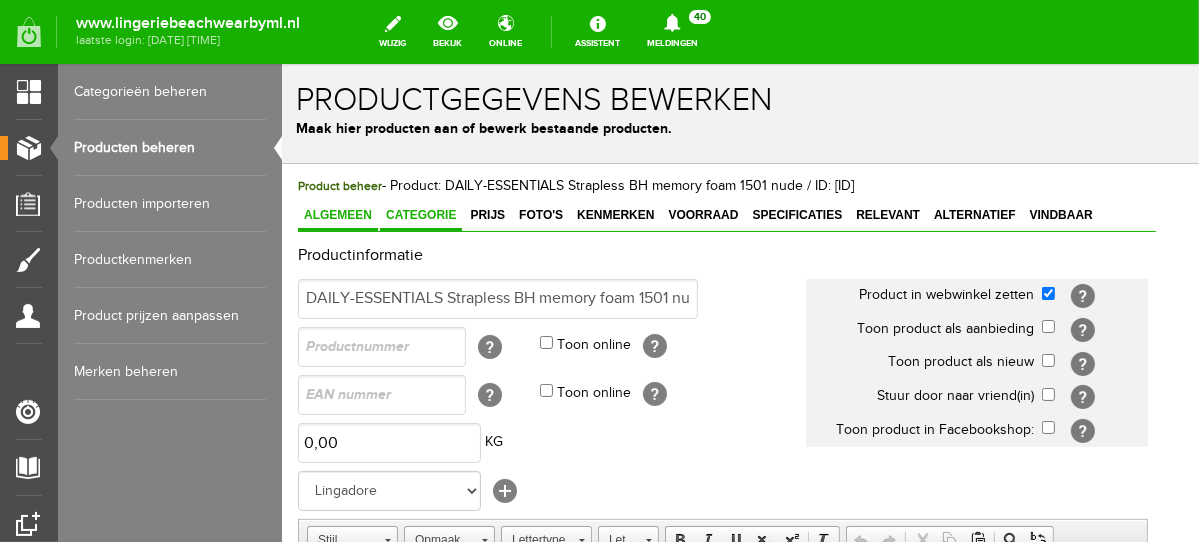 click on "Categorie" at bounding box center (420, 214) 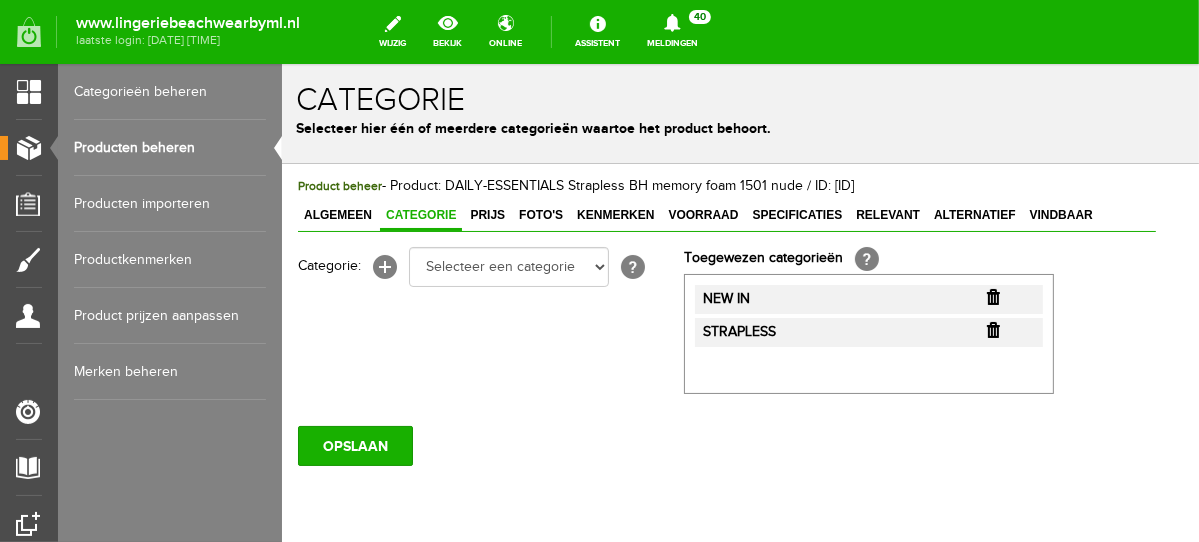 click at bounding box center [992, 296] 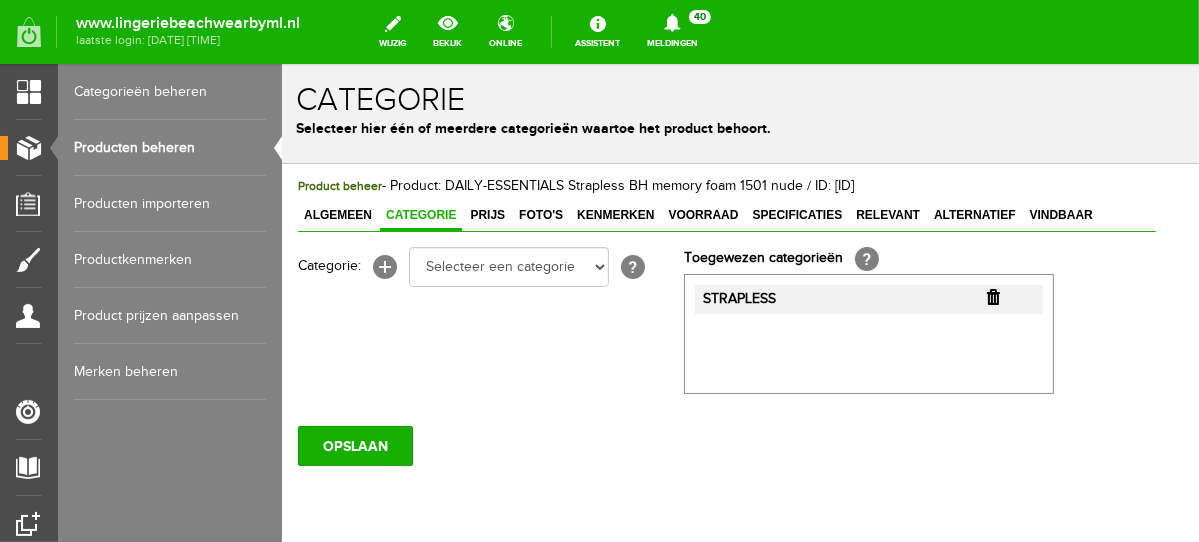 click at bounding box center (992, 296) 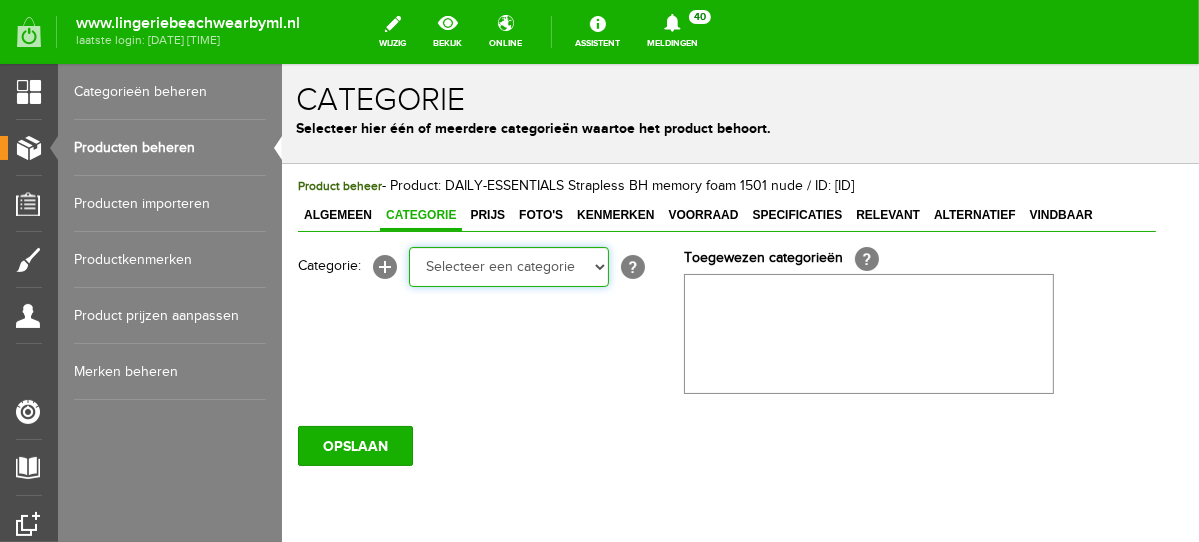 click on "Selecteer een categorie
NEW IN
LINGERIE
NACHTMODE
HOMEWEAR
BADMODE
BODY
NEW IN BEACH
Bikinitop moulded (niet voorgev.)
Bikinitop voorgevormd
Shorty
Badpakken
Strandaccessoires
Rio slip
Slip
Hoge slip
Niet voorgevormd
Voorgevormd
One Shoulder
Push Up
Bandeau
Halter
Triangel
LINGERIE
SUMMER COLOURS
BH ZONDER BEUGEL
PLUSSIZE
STRAPLESS
SEXY
STRAPLESS
BASICS
HOMEWEAR
JUMPSUITS
BADJASSEN
NACHTMODE
PYJAMA SETS
PYJAMA JURKEN
KIMONO'S
SLIPDRESSES
SATIJNEN PYAMA
HEREN
SHAPEWEAR
BODY'S
ACCESSOIRES
PANTY'S
SPORT
SALE BEACH
SALE
D Cup" at bounding box center (508, 266) 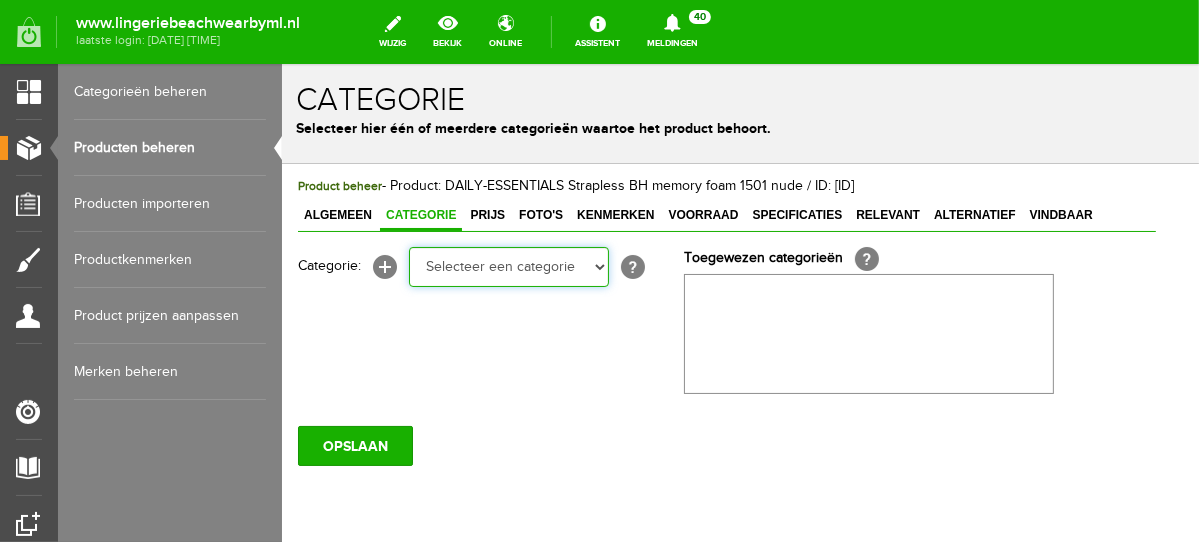 select on "282236" 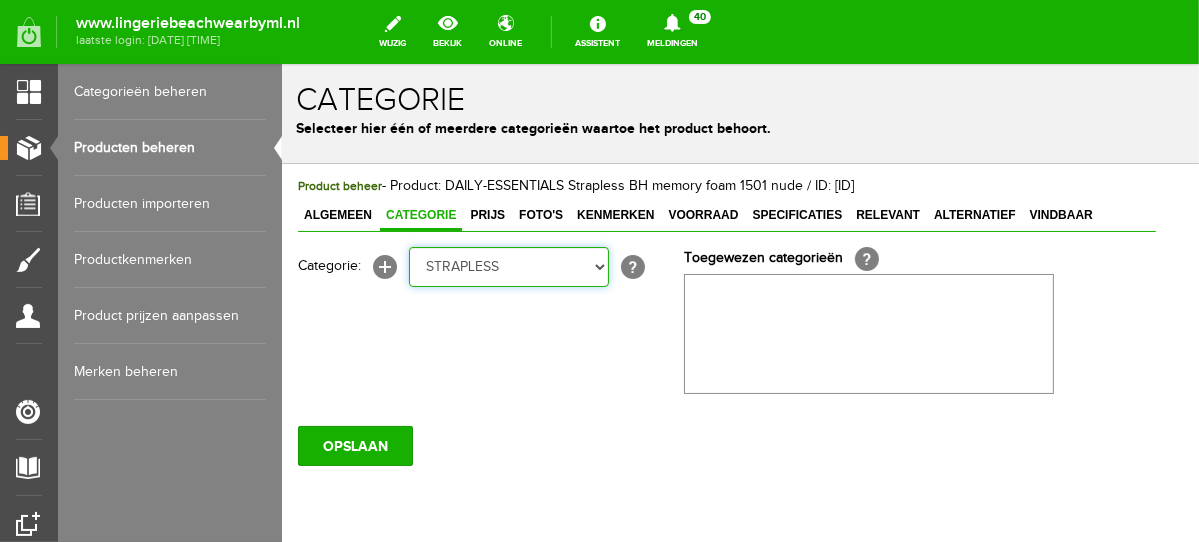 click on "Selecteer een categorie
NEW IN
LINGERIE
NACHTMODE
HOMEWEAR
BADMODE
BODY
NEW IN BEACH
Bikinitop moulded (niet voorgev.)
Bikinitop voorgevormd
Shorty
Badpakken
Strandaccessoires
Rio slip
Slip
Hoge slip
Niet voorgevormd
Voorgevormd
One Shoulder
Push Up
Bandeau
Halter
Triangel
LINGERIE
SUMMER COLOURS
BH ZONDER BEUGEL
PLUSSIZE
STRAPLESS
SEXY
STRAPLESS
BASICS
HOMEWEAR
JUMPSUITS
BADJASSEN
NACHTMODE
PYJAMA SETS
PYJAMA JURKEN
KIMONO'S
SLIPDRESSES
SATIJNEN PYAMA
HEREN
SHAPEWEAR
BODY'S
ACCESSOIRES
PANTY'S
SPORT
SALE BEACH
SALE
D Cup" at bounding box center (508, 266) 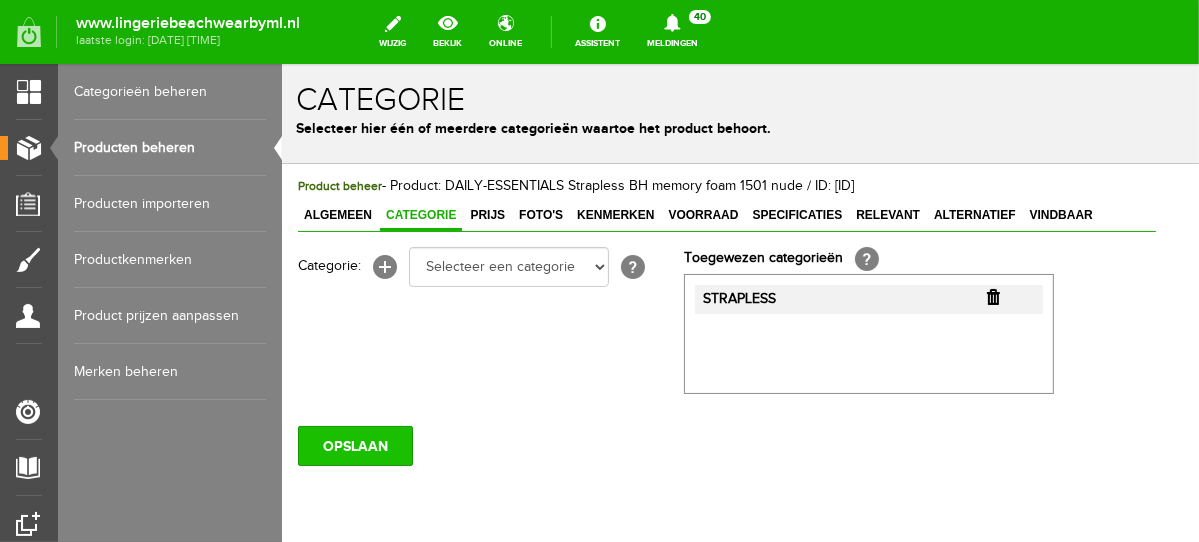 click on "OPSLAAN" at bounding box center (354, 445) 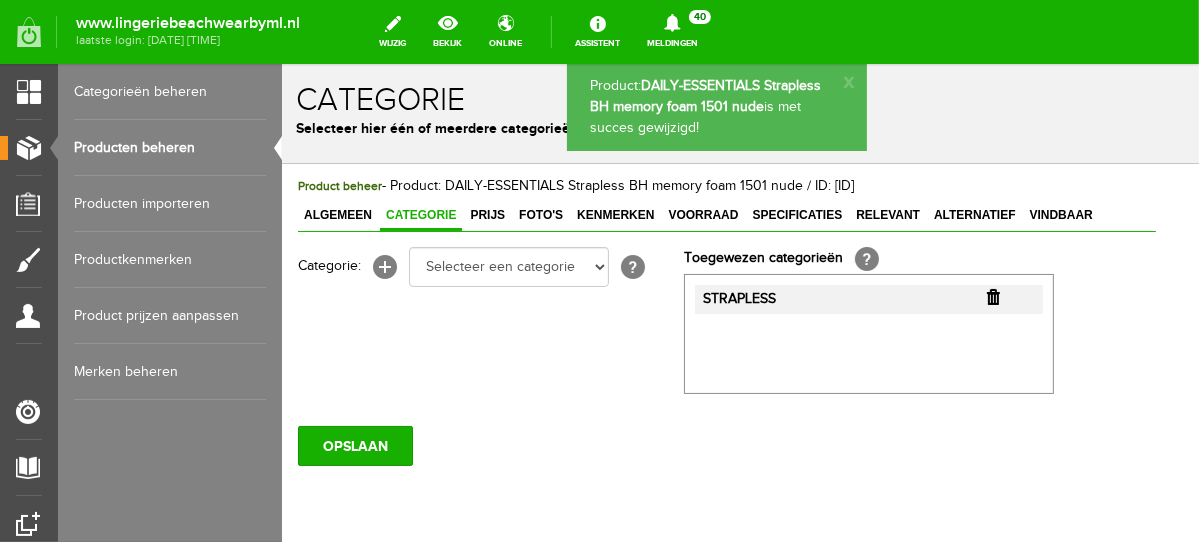 click on "Producten beheren" at bounding box center (170, 148) 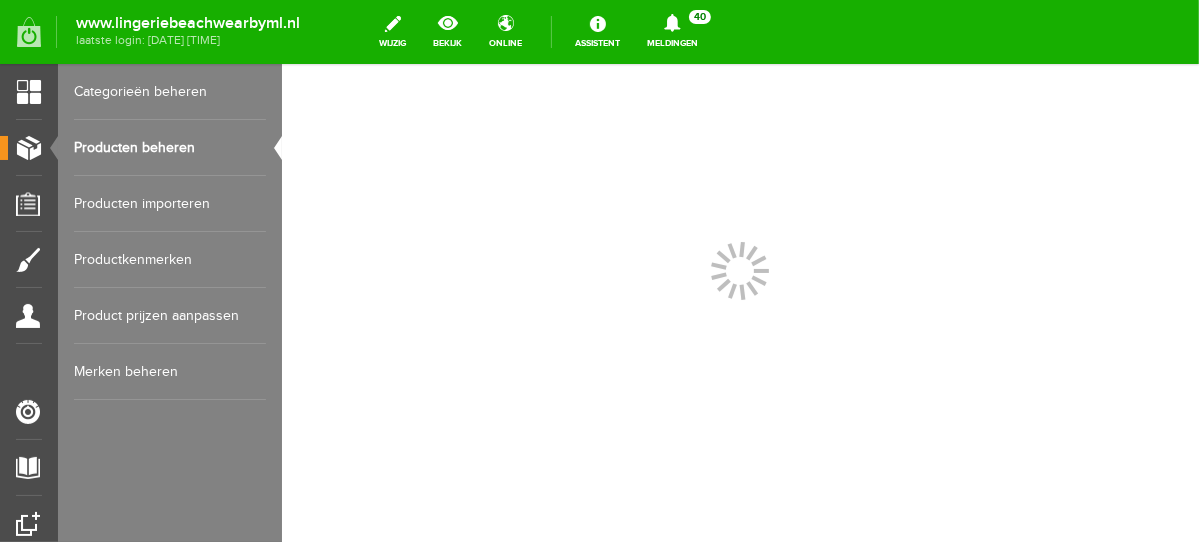 scroll, scrollTop: 0, scrollLeft: 0, axis: both 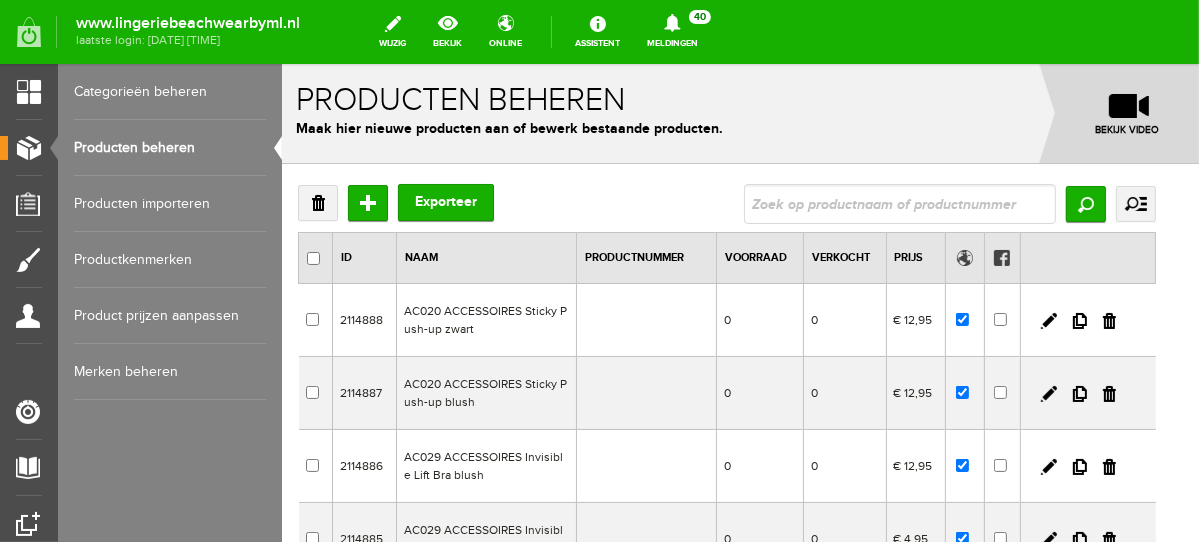 click on "Categorieën beheren" at bounding box center [170, 92] 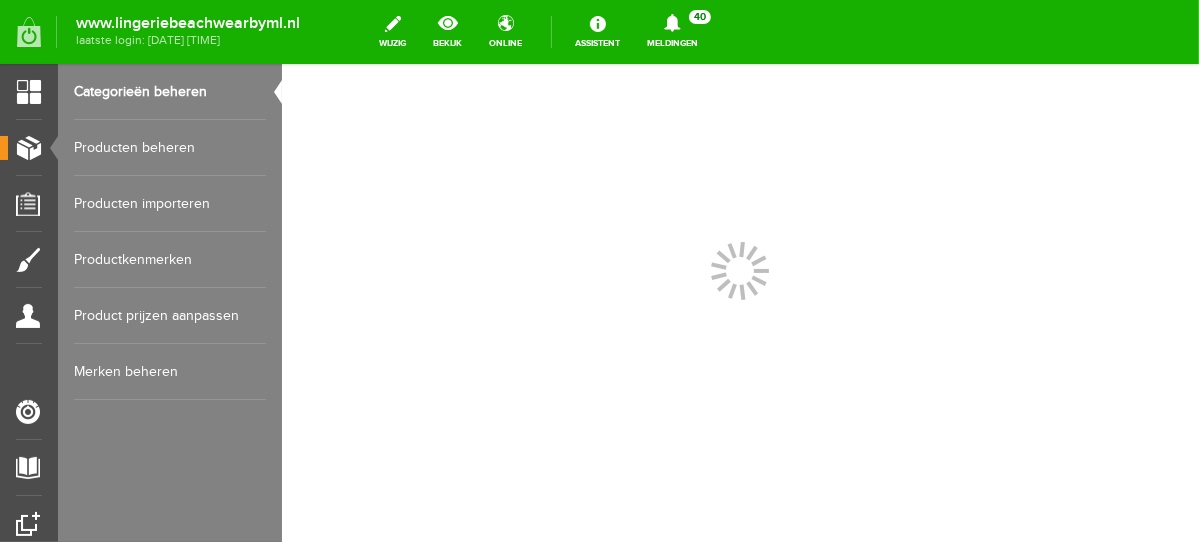 scroll, scrollTop: 0, scrollLeft: 0, axis: both 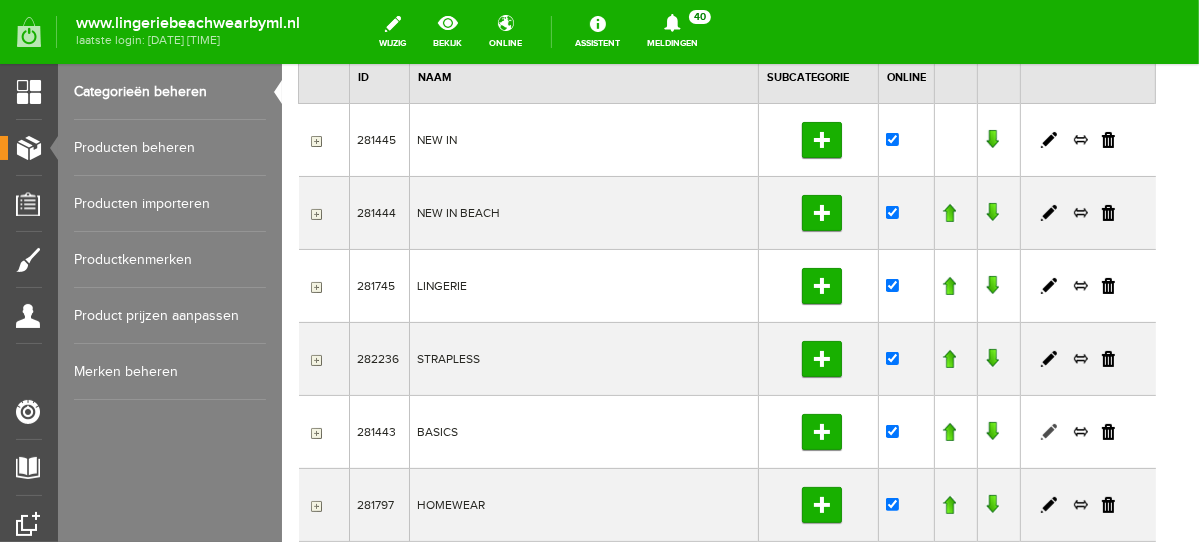 click at bounding box center [1048, 431] 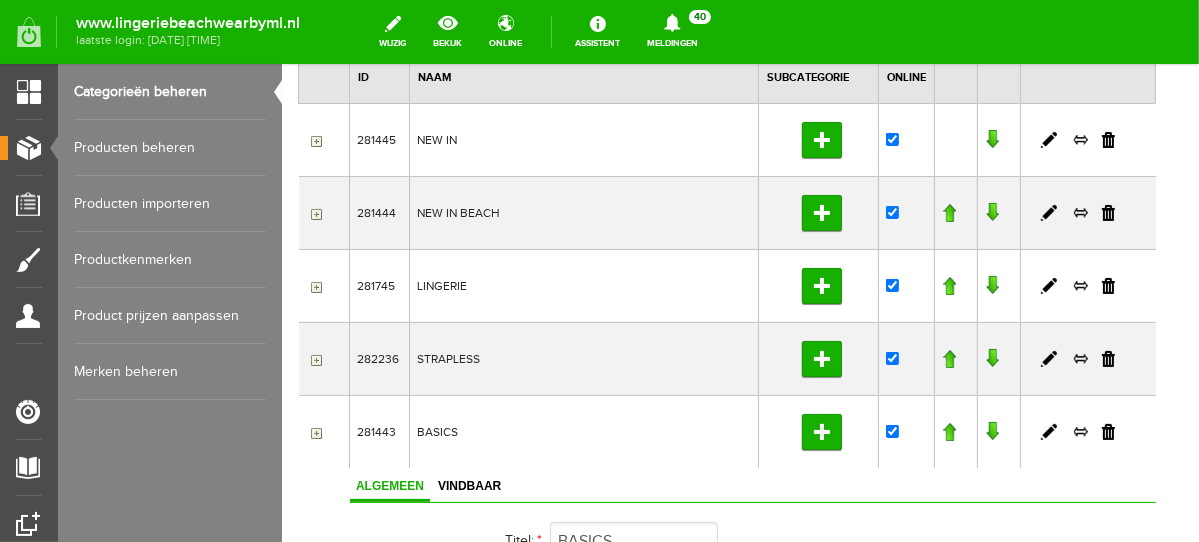 scroll, scrollTop: 0, scrollLeft: 0, axis: both 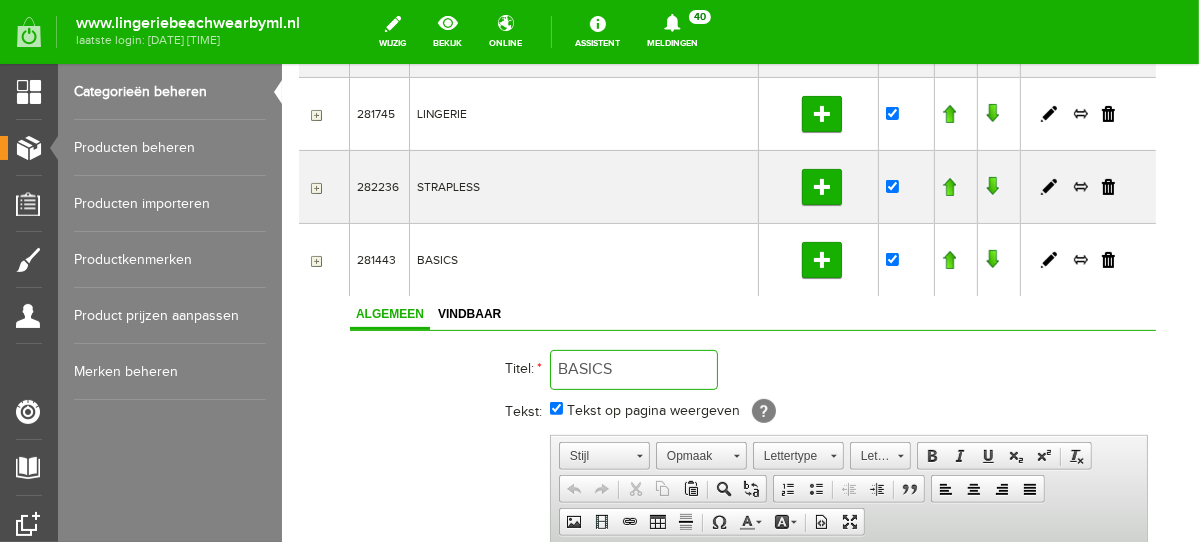 click on "BASICS" at bounding box center (633, 369) 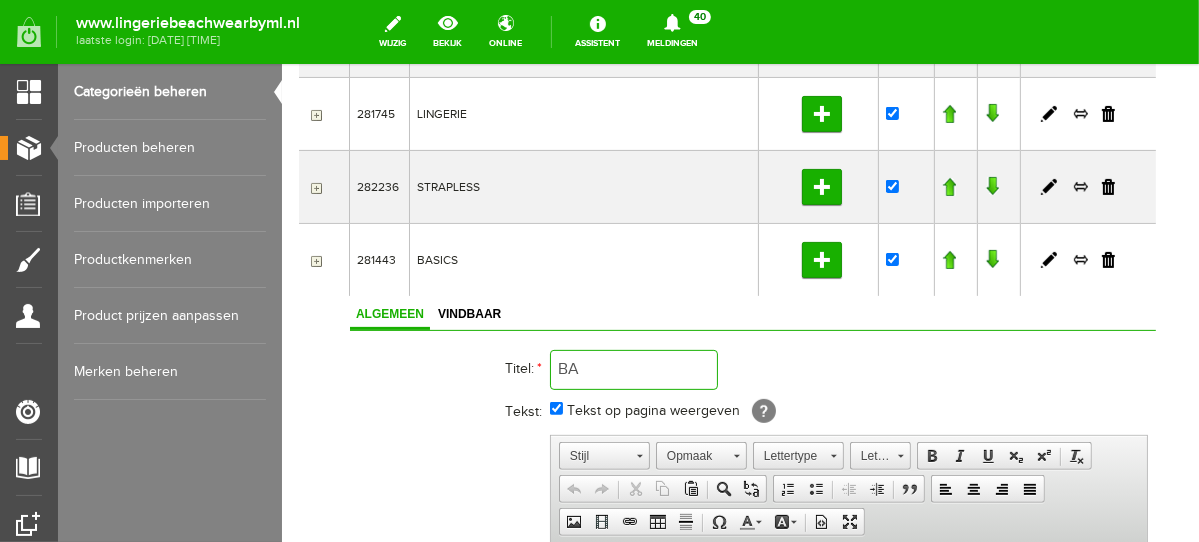 type on "B" 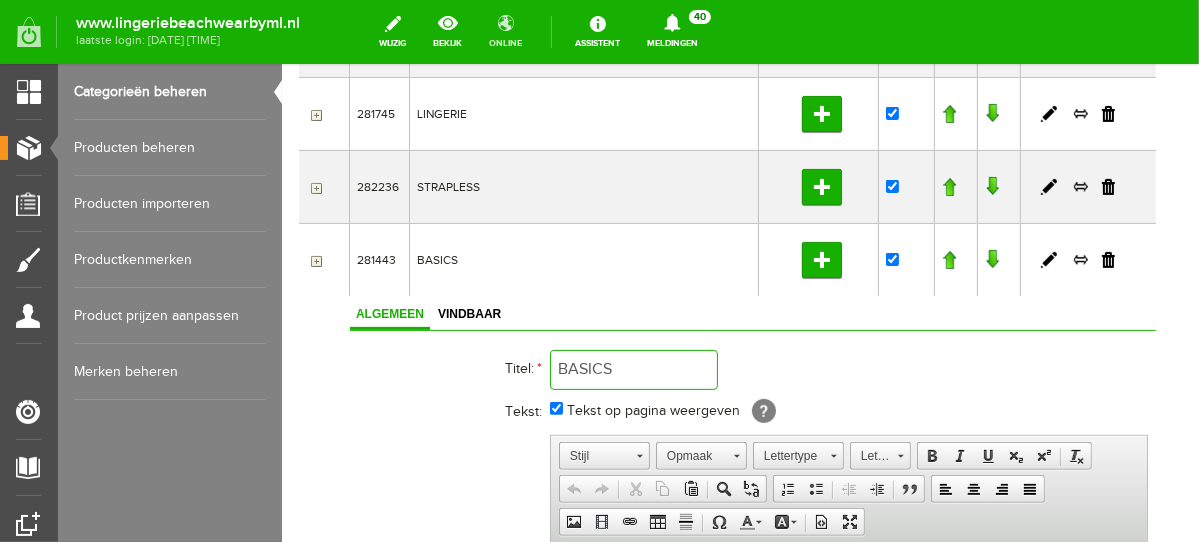 type on "BASICS" 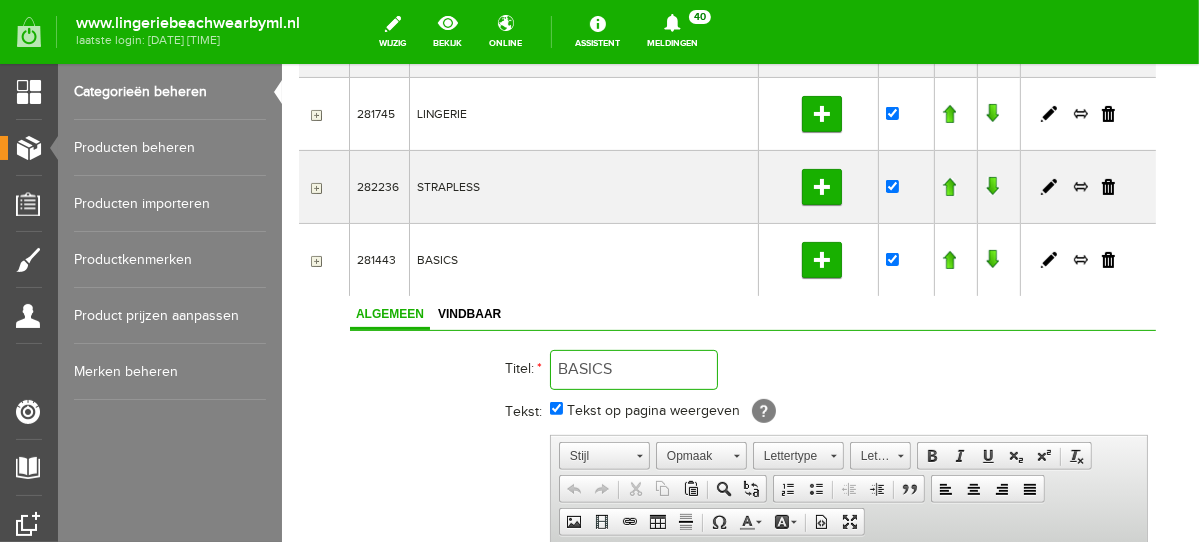 scroll, scrollTop: 87, scrollLeft: 0, axis: vertical 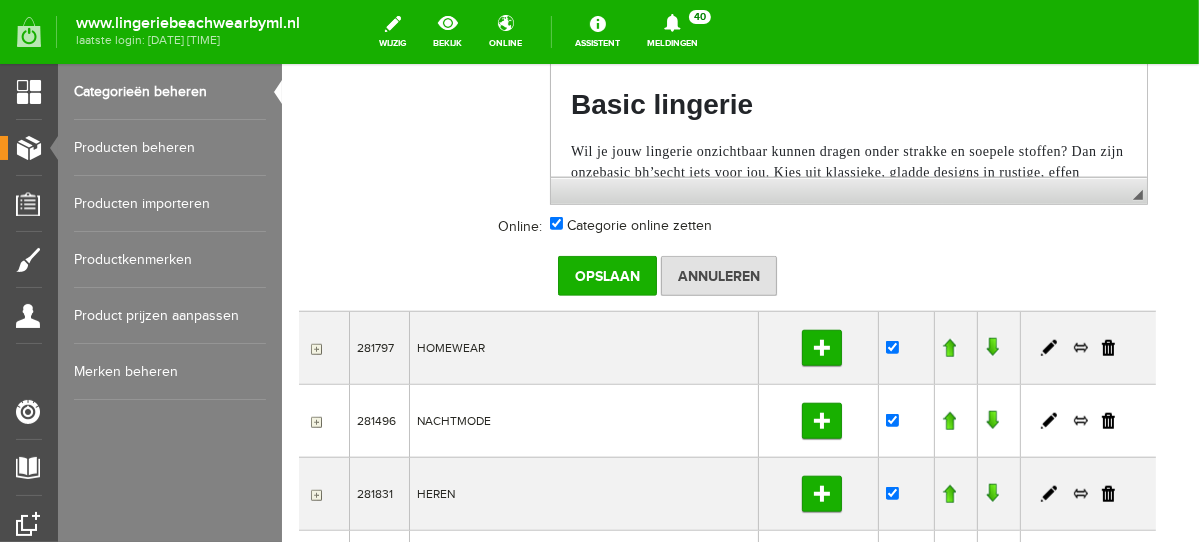 drag, startPoint x: 1189, startPoint y: 257, endPoint x: 1487, endPoint y: 487, distance: 376.4359 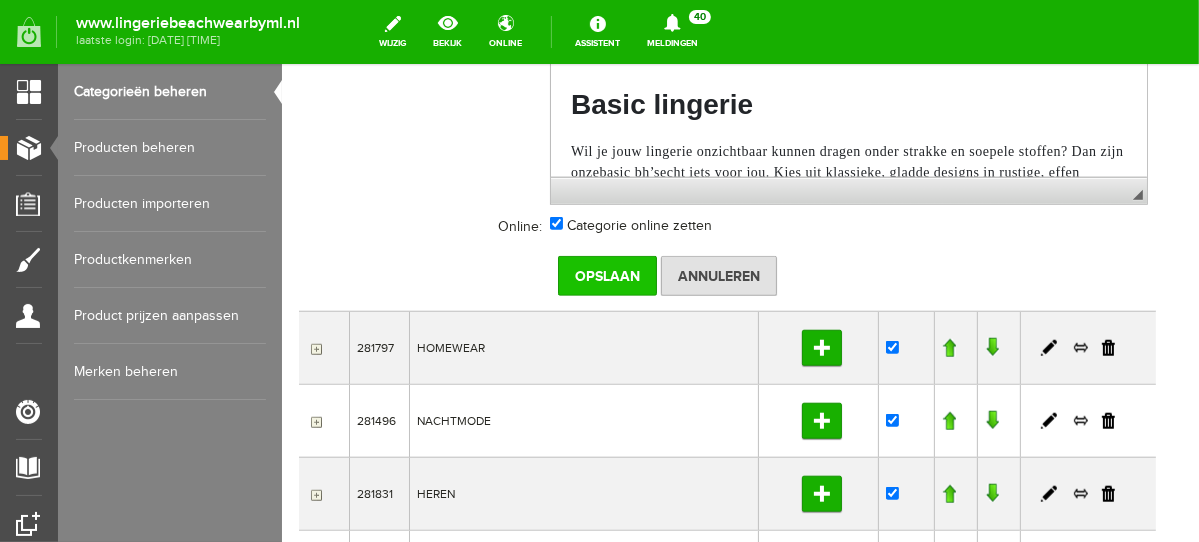 click on "Opslaan" at bounding box center [606, 275] 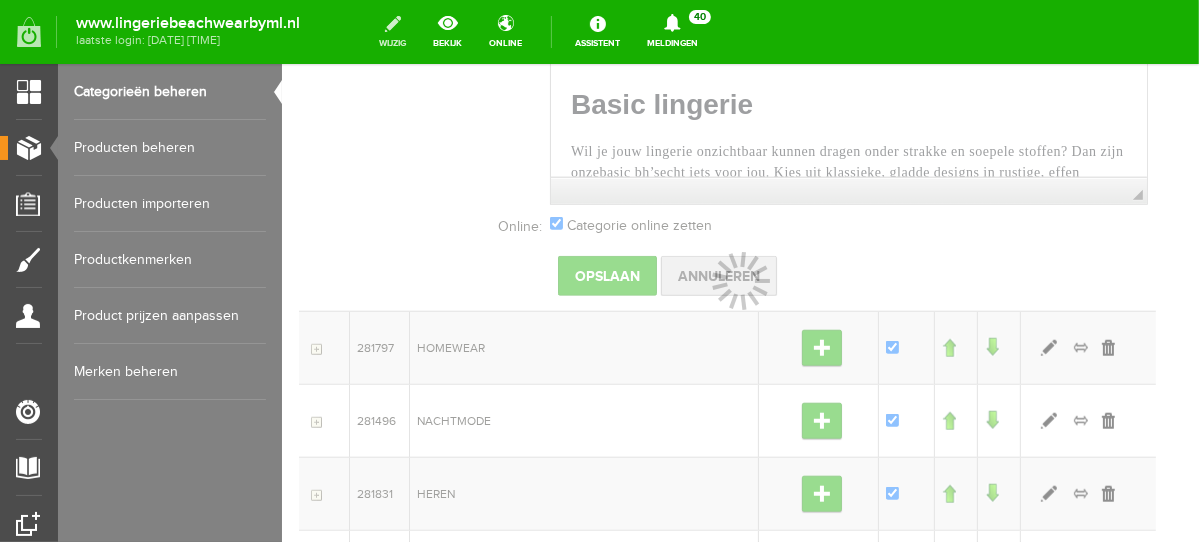 scroll, scrollTop: 665, scrollLeft: 0, axis: vertical 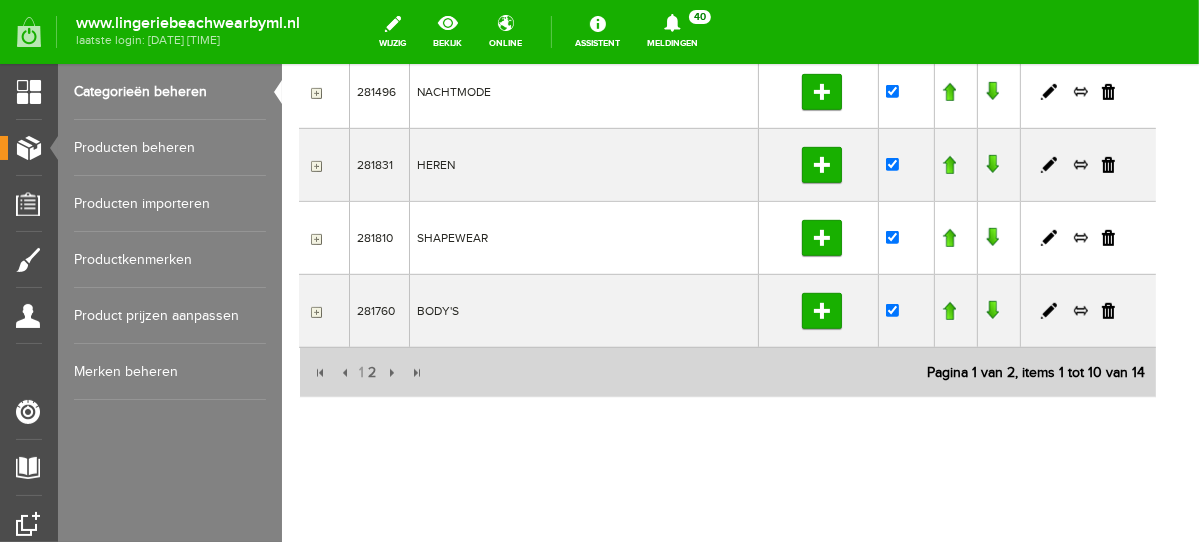 click on "Categorieën beheren" at bounding box center (170, 92) 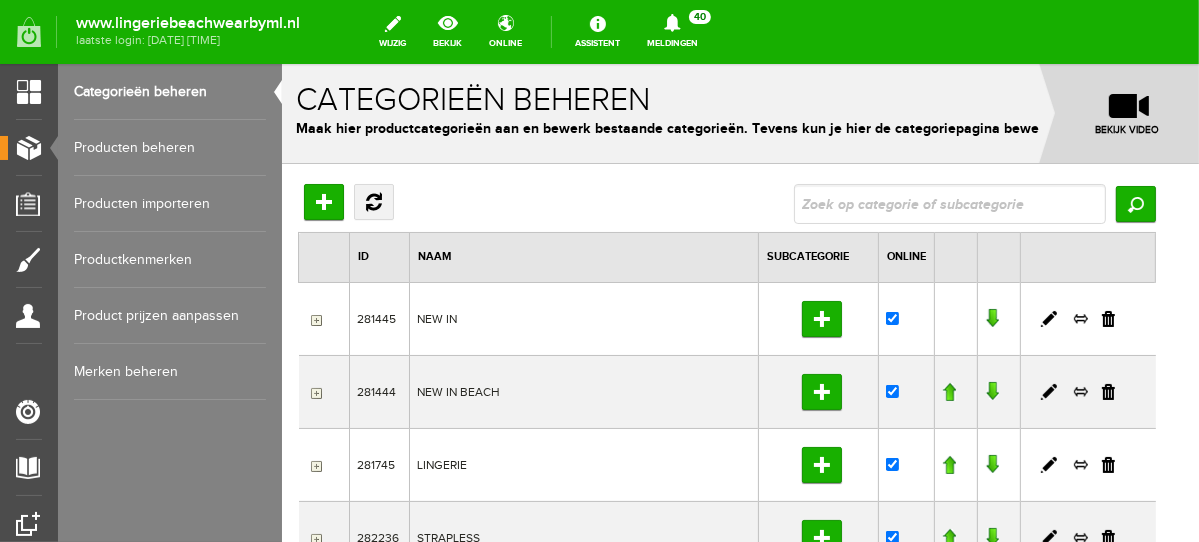 scroll, scrollTop: 0, scrollLeft: 0, axis: both 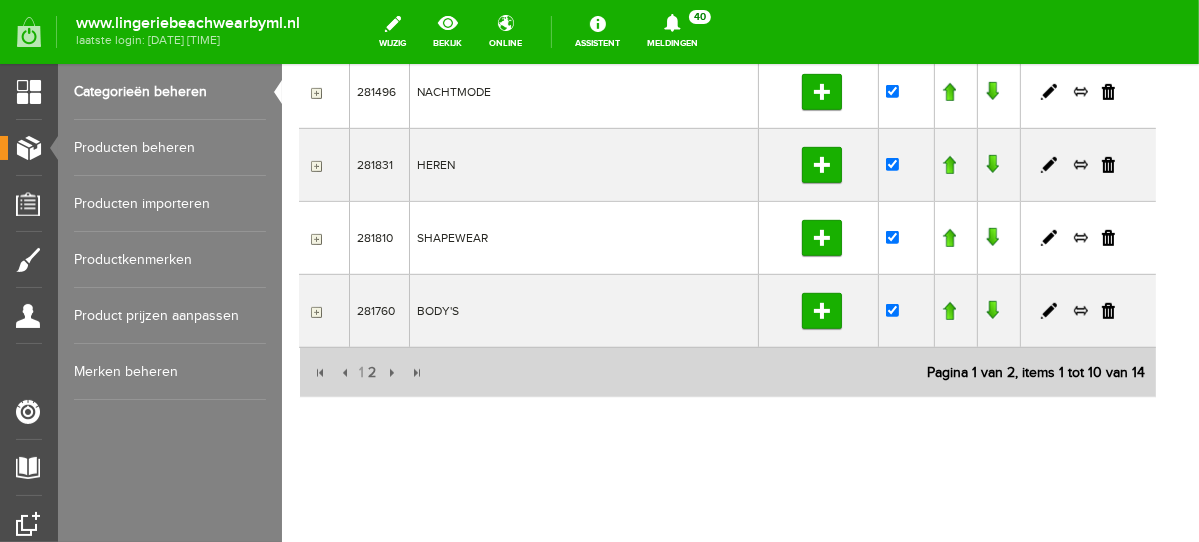 drag, startPoint x: 1186, startPoint y: 220, endPoint x: 1483, endPoint y: 582, distance: 468.2446 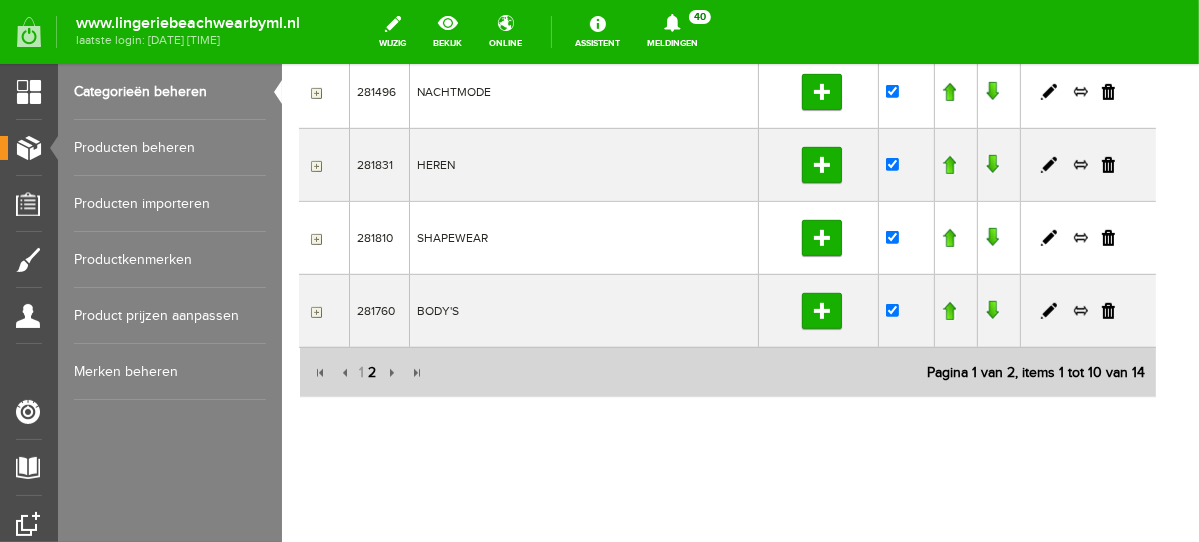 click on "2" at bounding box center [372, 372] 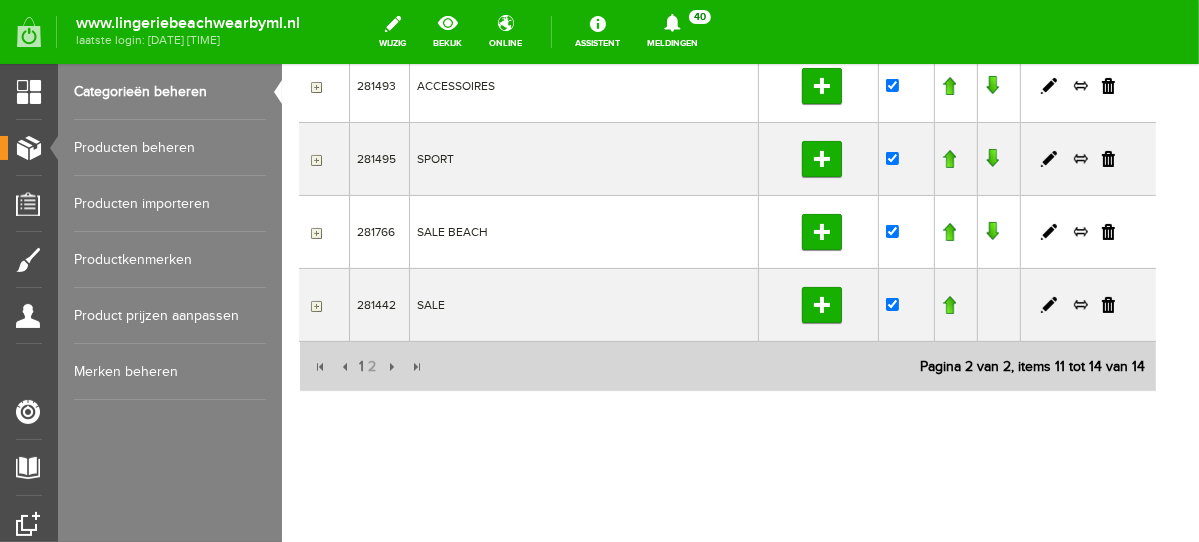 scroll, scrollTop: 229, scrollLeft: 0, axis: vertical 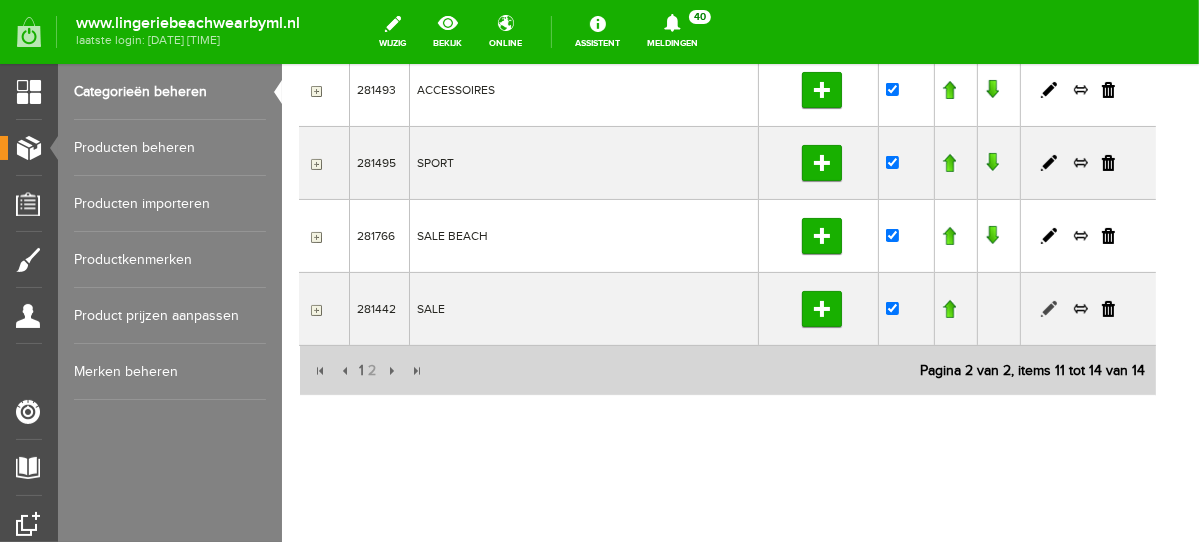 click at bounding box center (1048, 308) 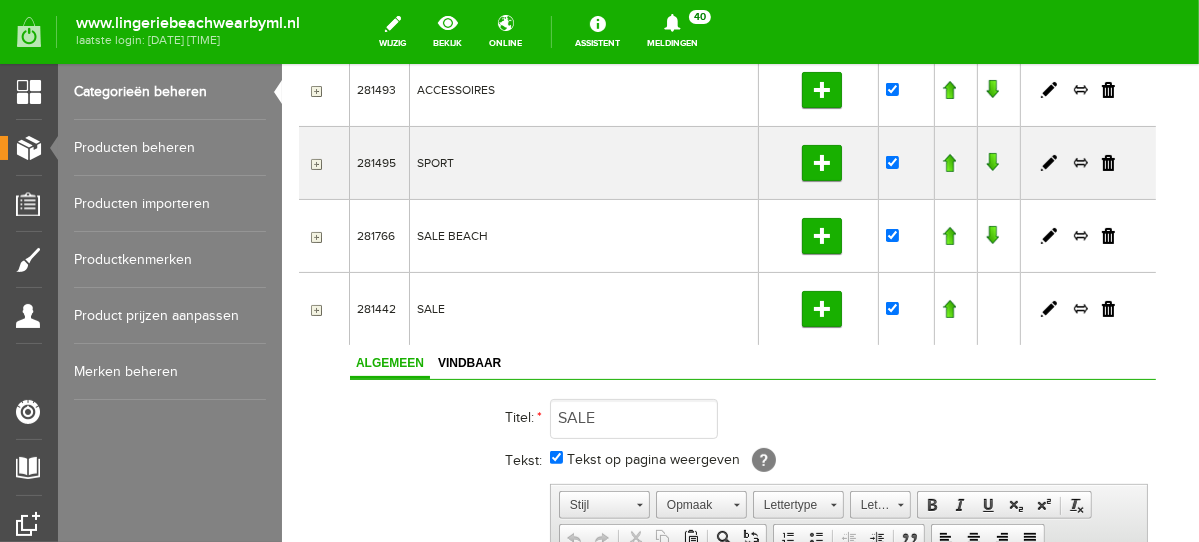 scroll, scrollTop: 0, scrollLeft: 0, axis: both 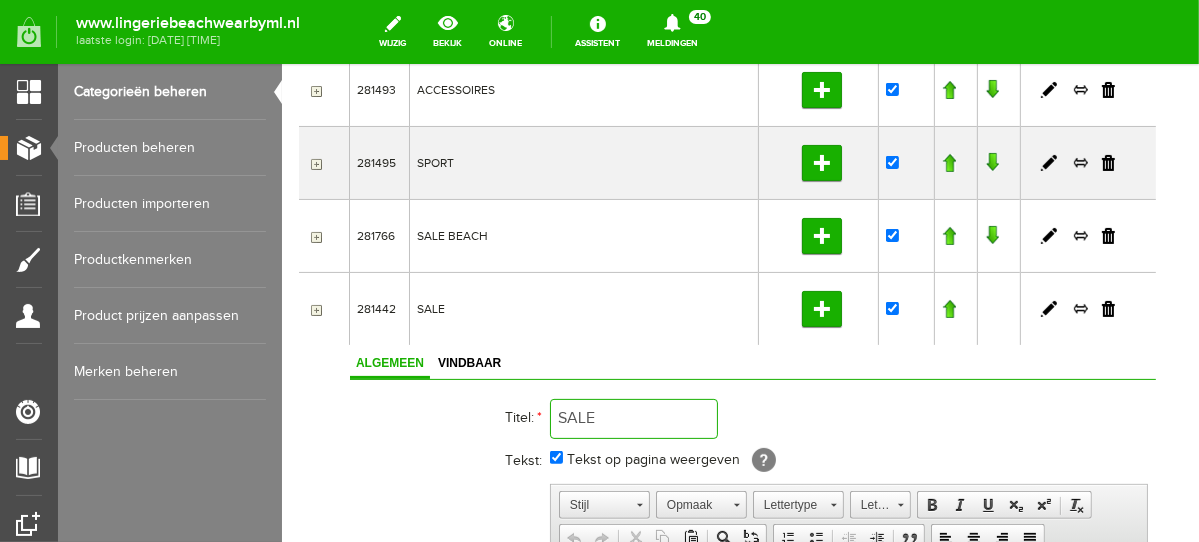 click on "SALE" at bounding box center (633, 418) 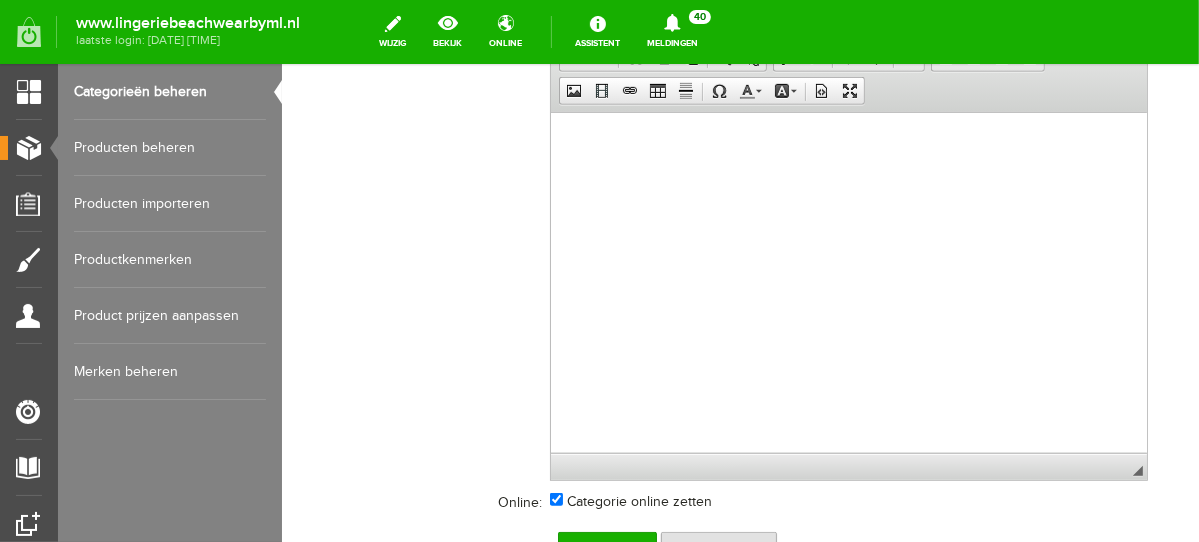 scroll, scrollTop: 947, scrollLeft: 0, axis: vertical 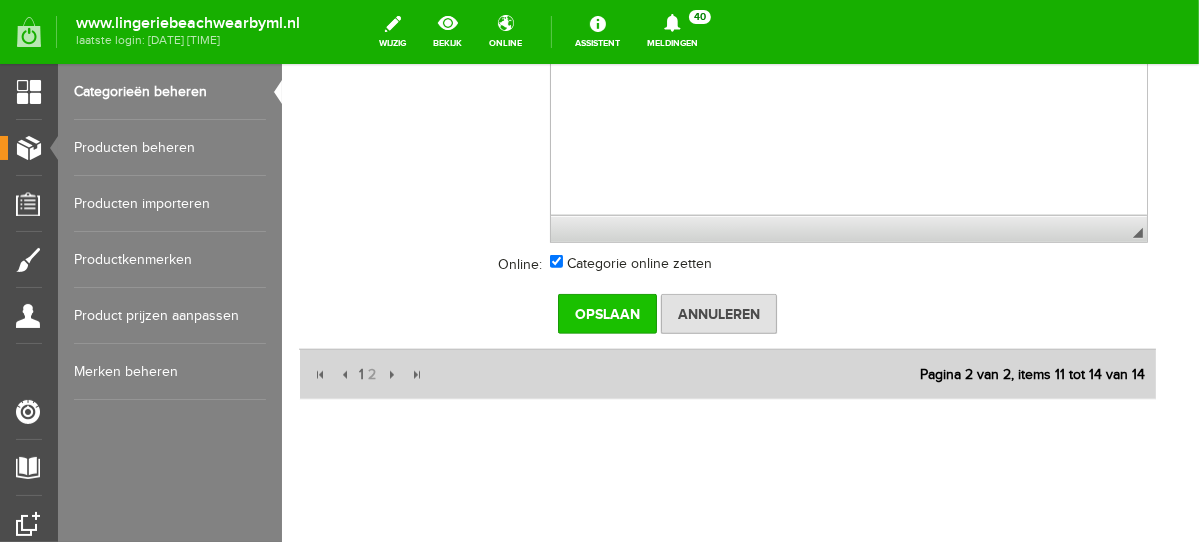 type on "SALE LINGRIE" 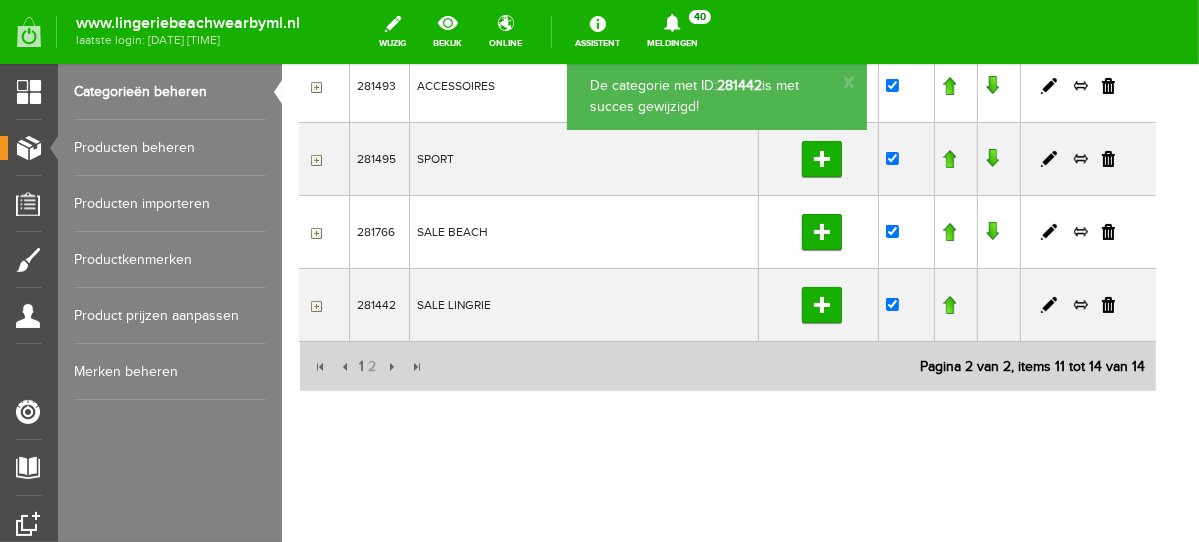 scroll, scrollTop: 229, scrollLeft: 0, axis: vertical 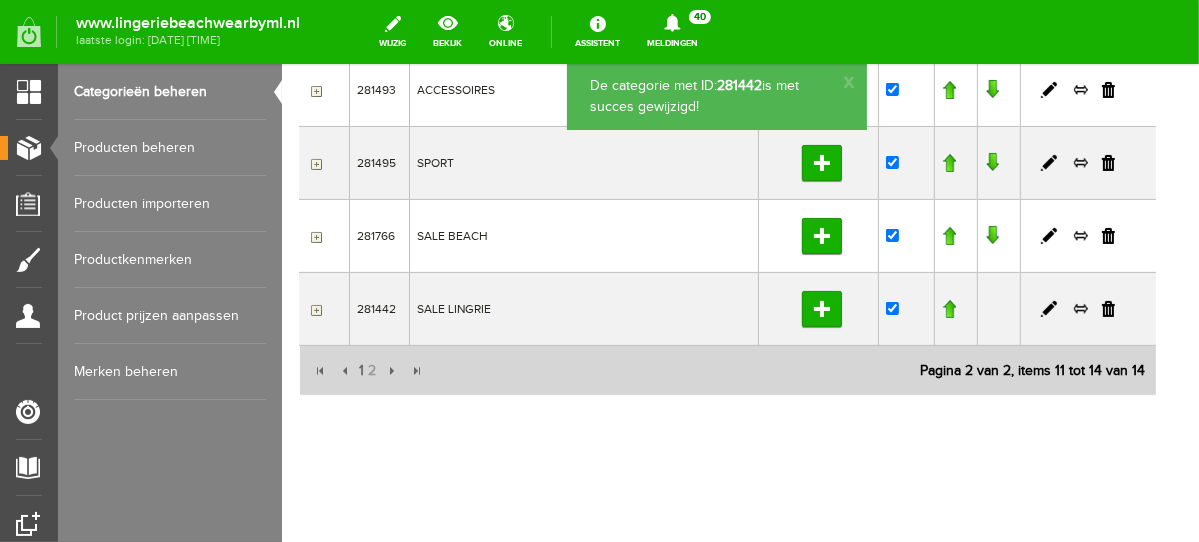 click on "Producten beheren" at bounding box center [170, 148] 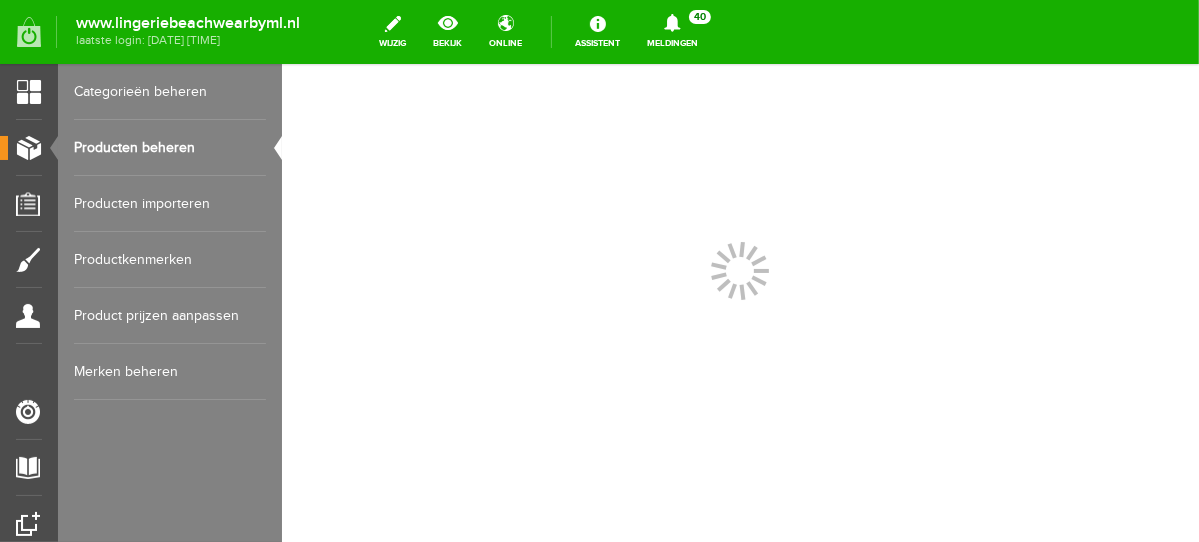 scroll, scrollTop: 0, scrollLeft: 0, axis: both 